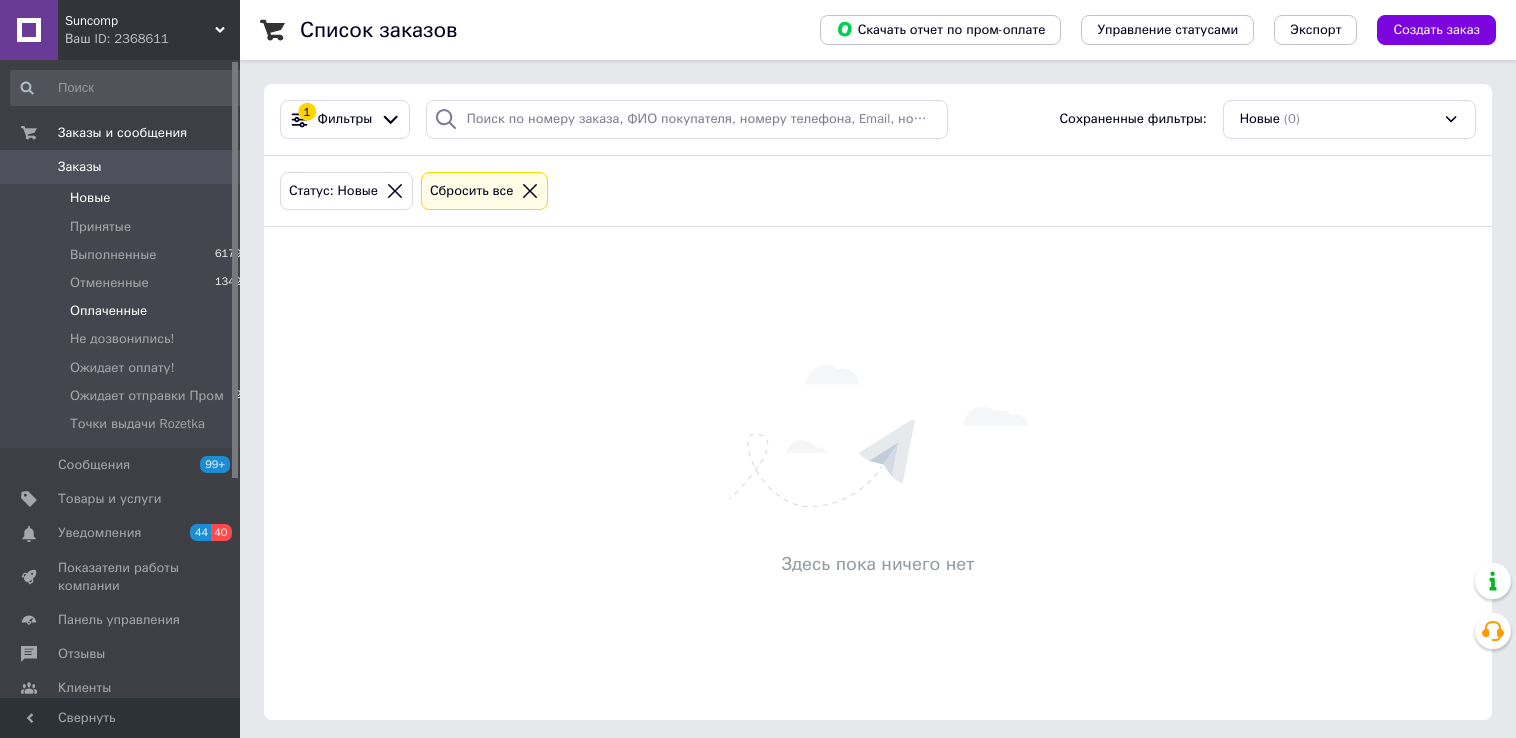 scroll, scrollTop: 0, scrollLeft: 0, axis: both 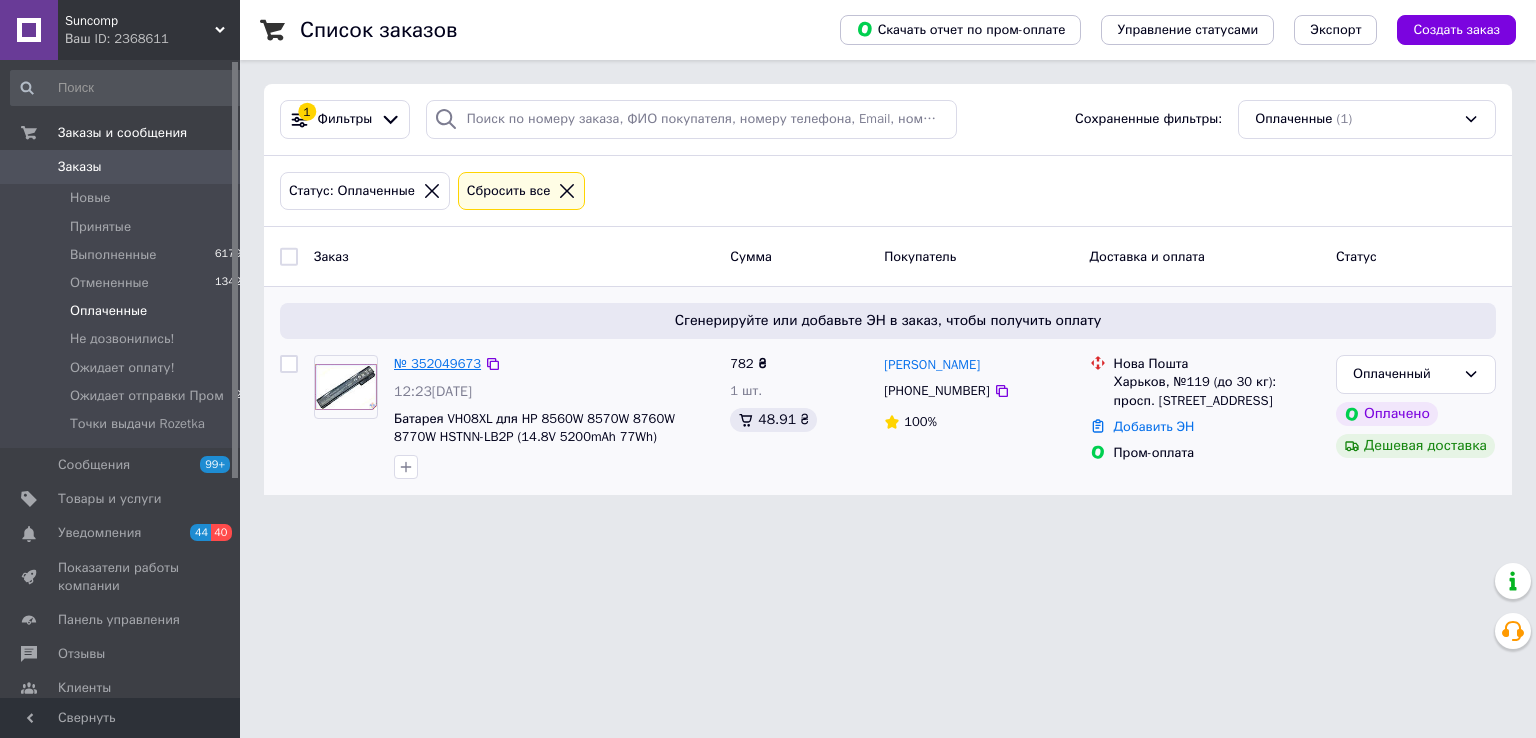 click on "№ 352049673" at bounding box center [437, 363] 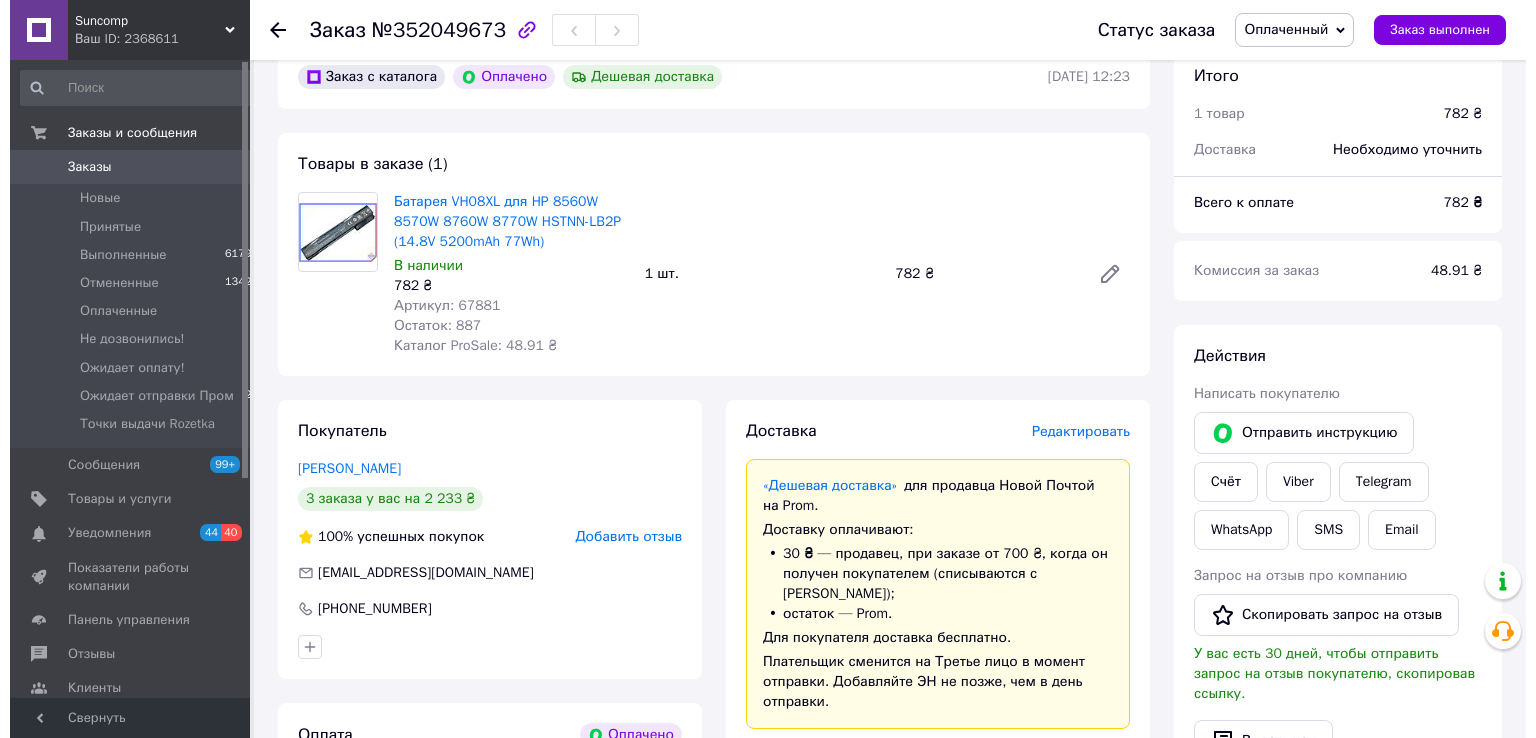 scroll, scrollTop: 264, scrollLeft: 0, axis: vertical 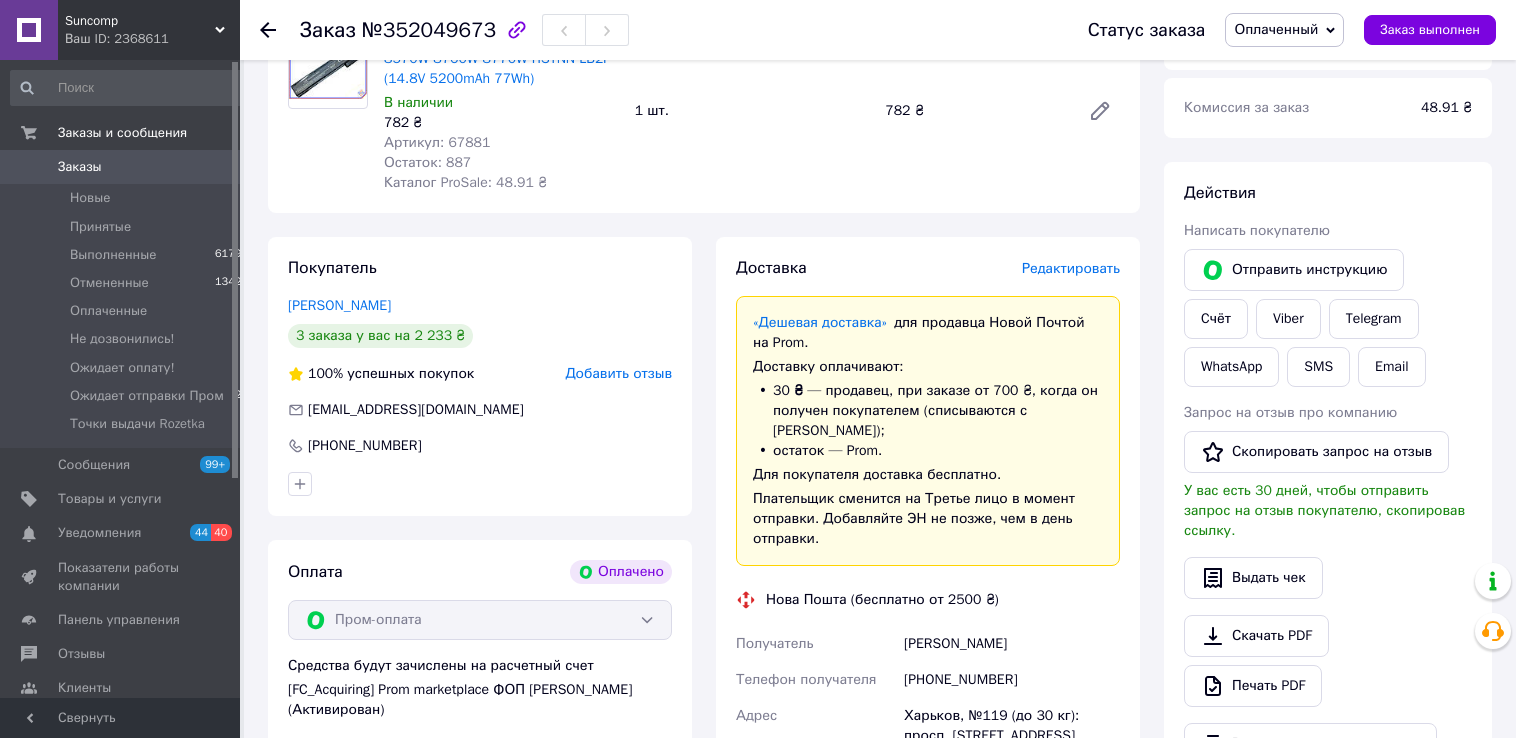 click on "Редактировать" at bounding box center (1071, 268) 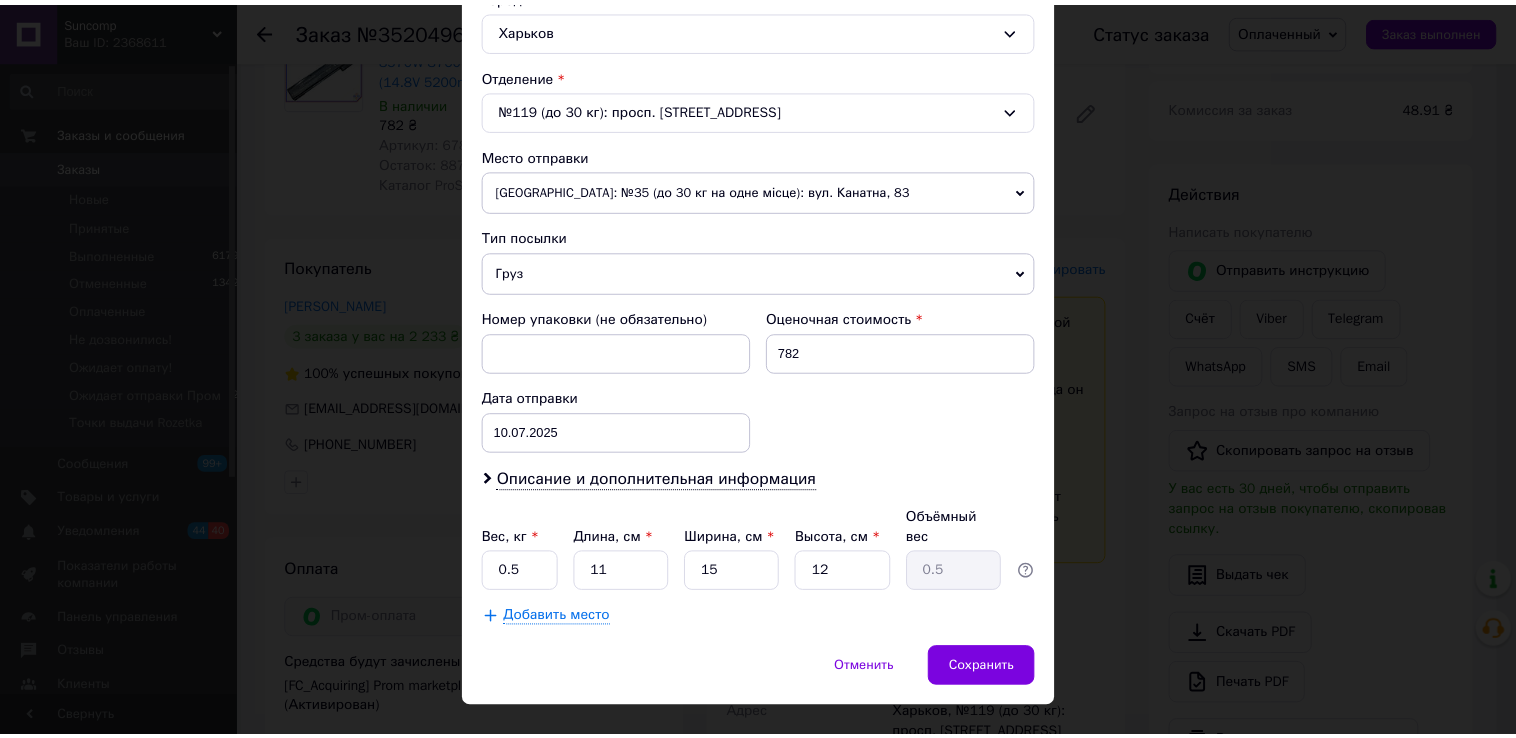 scroll, scrollTop: 585, scrollLeft: 0, axis: vertical 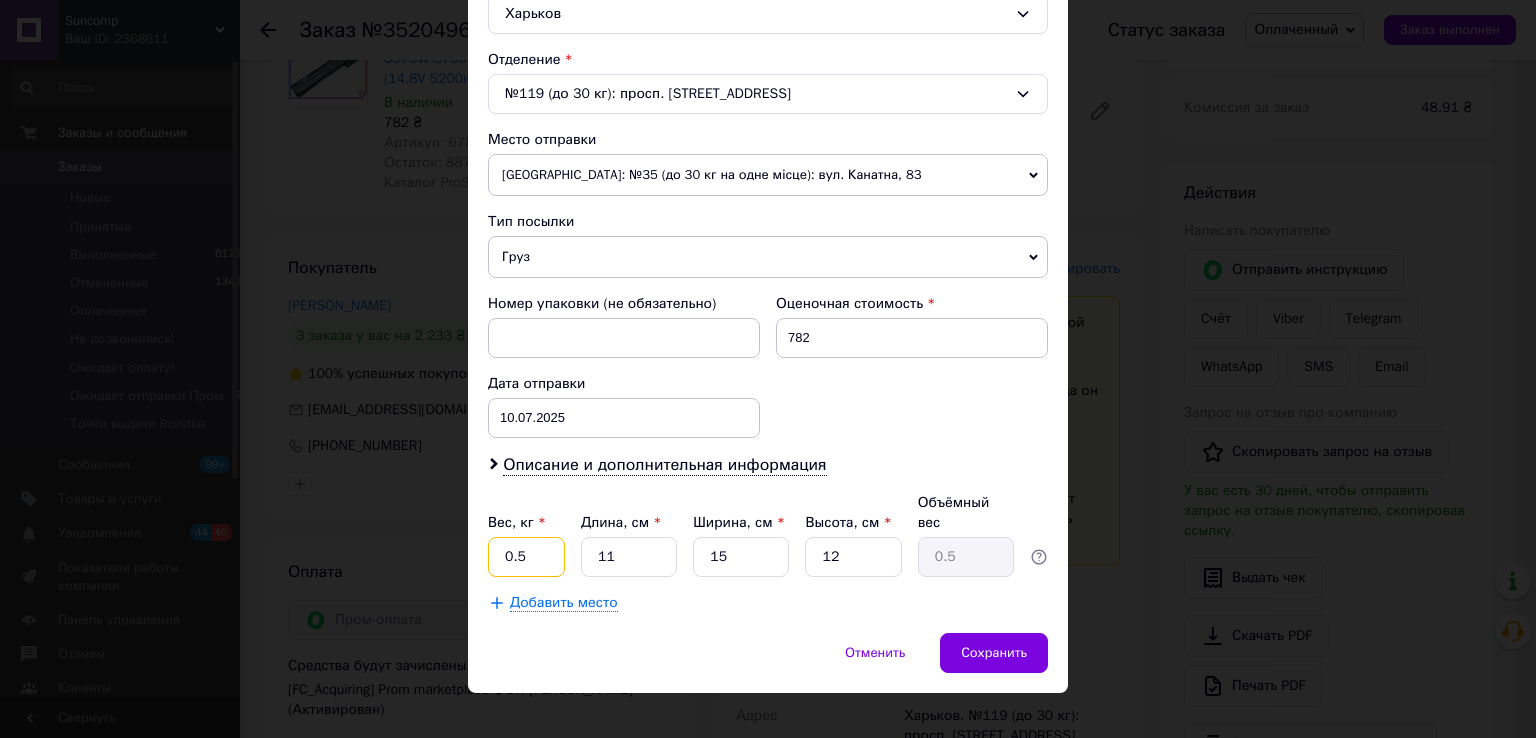 drag, startPoint x: 535, startPoint y: 533, endPoint x: 363, endPoint y: 533, distance: 172 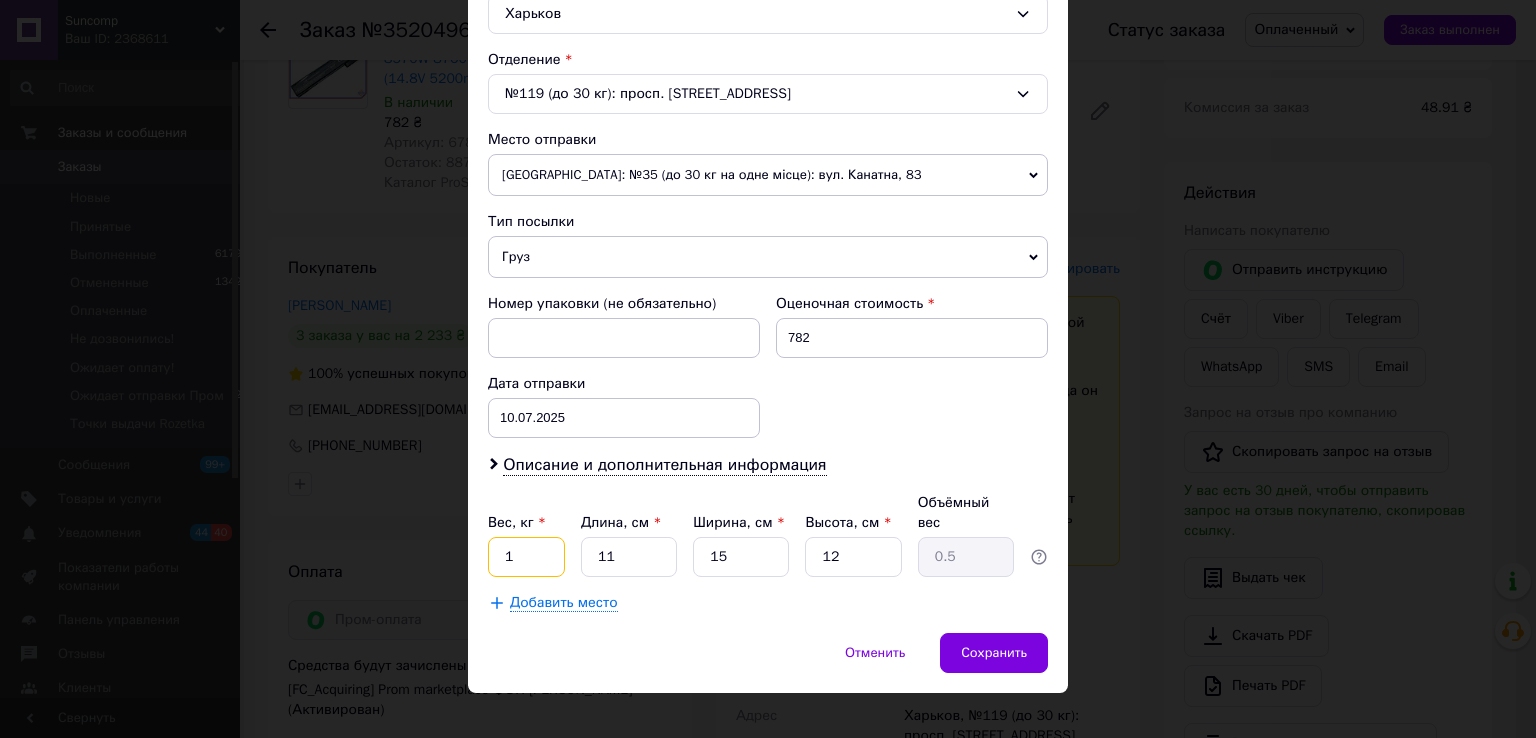 type on "1" 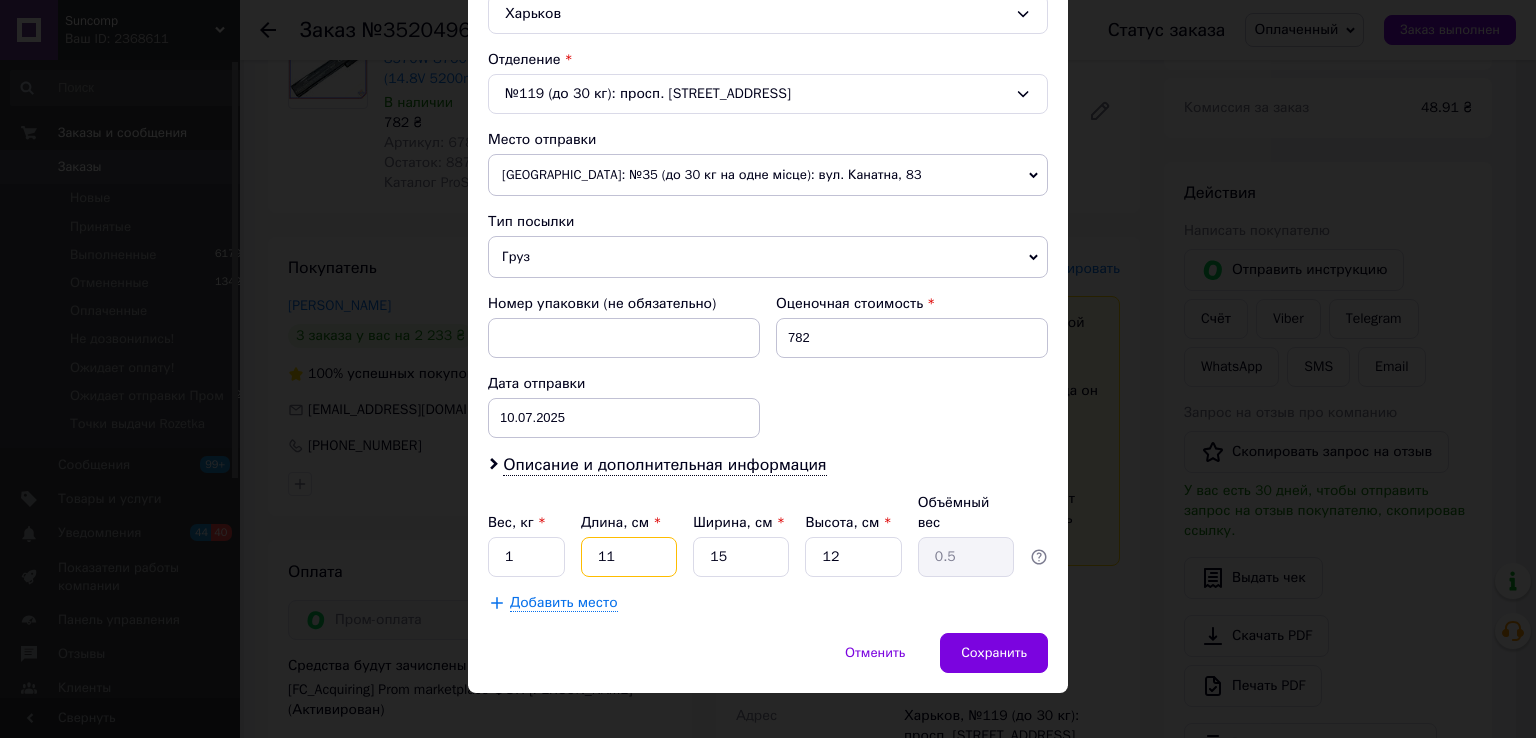 click on "11" at bounding box center [629, 557] 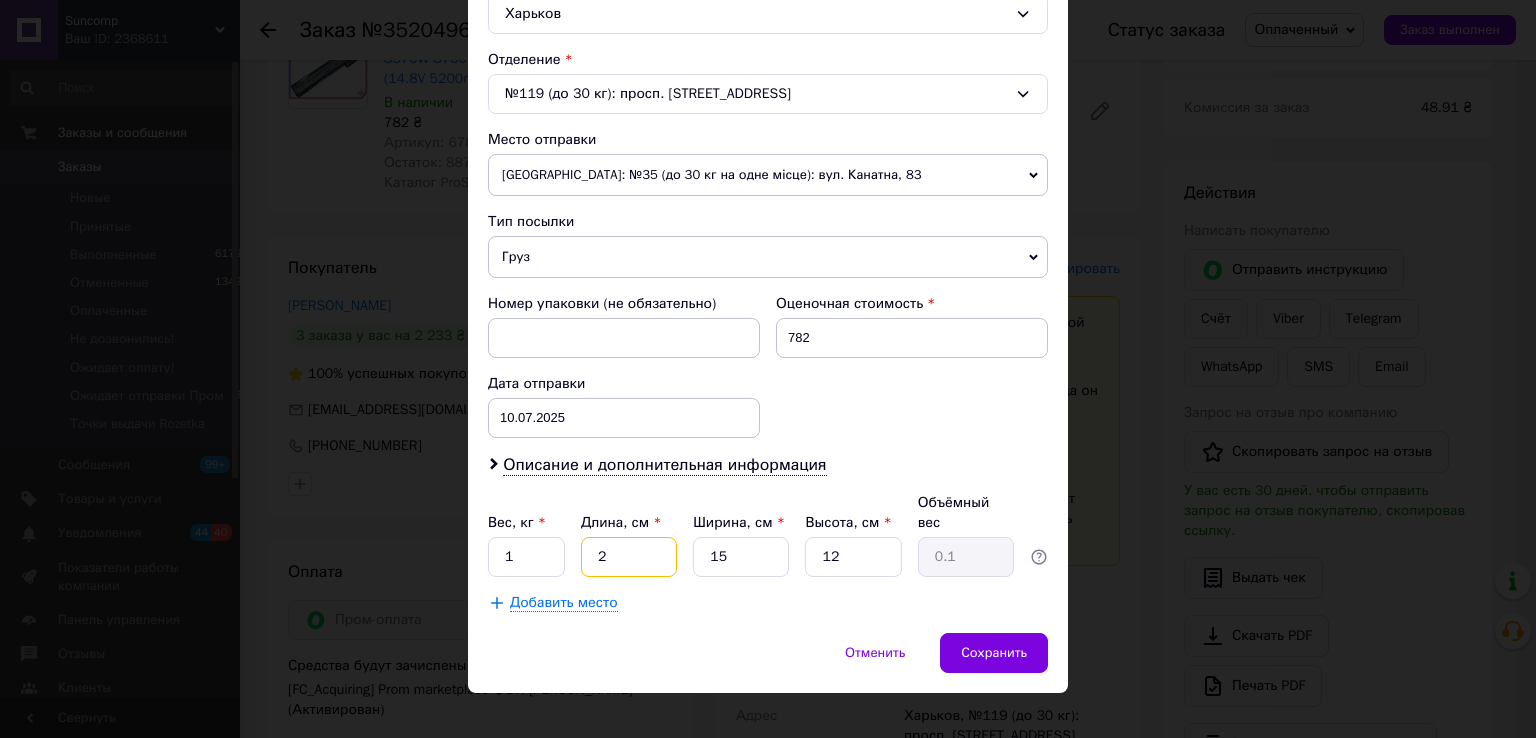 type on "25" 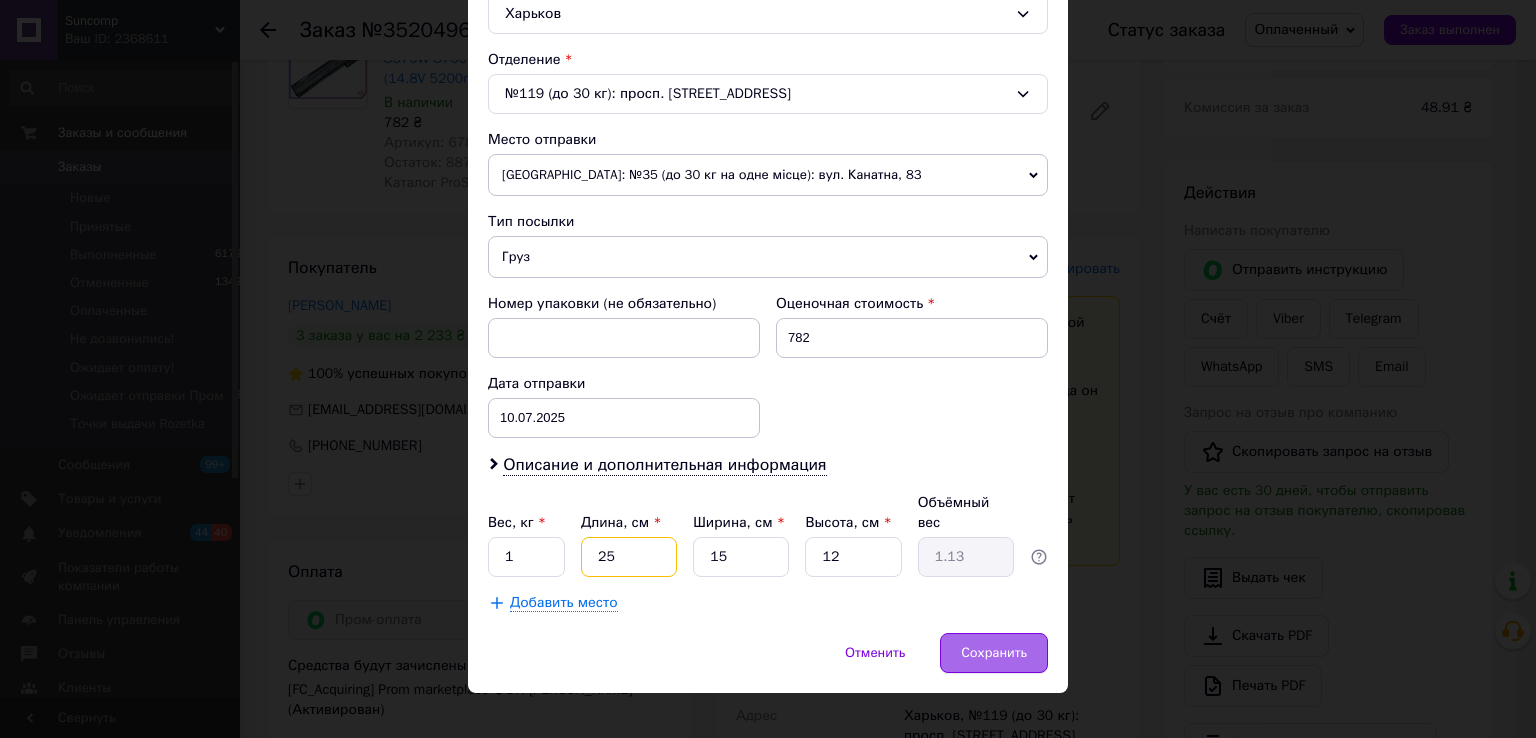type on "25" 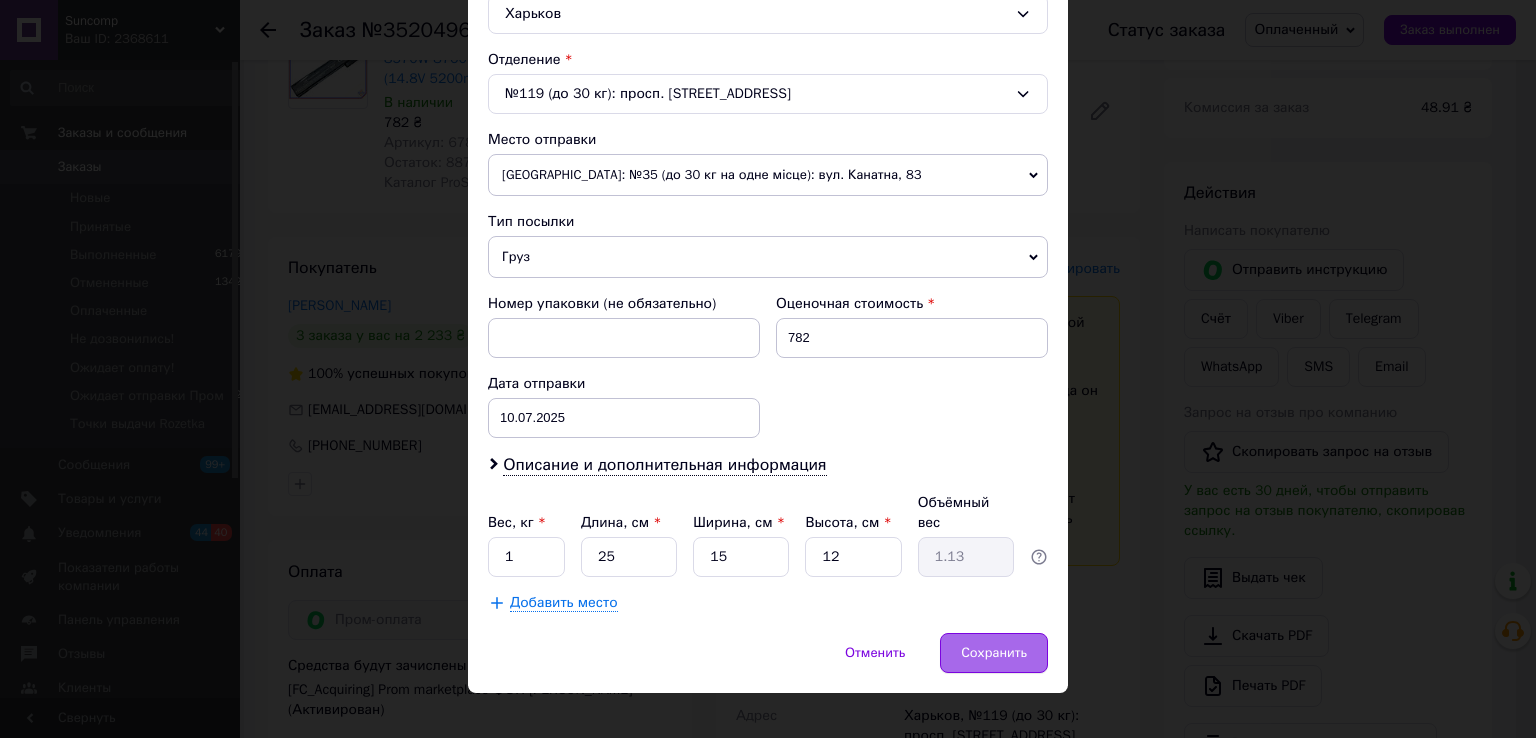 click on "Сохранить" at bounding box center (994, 653) 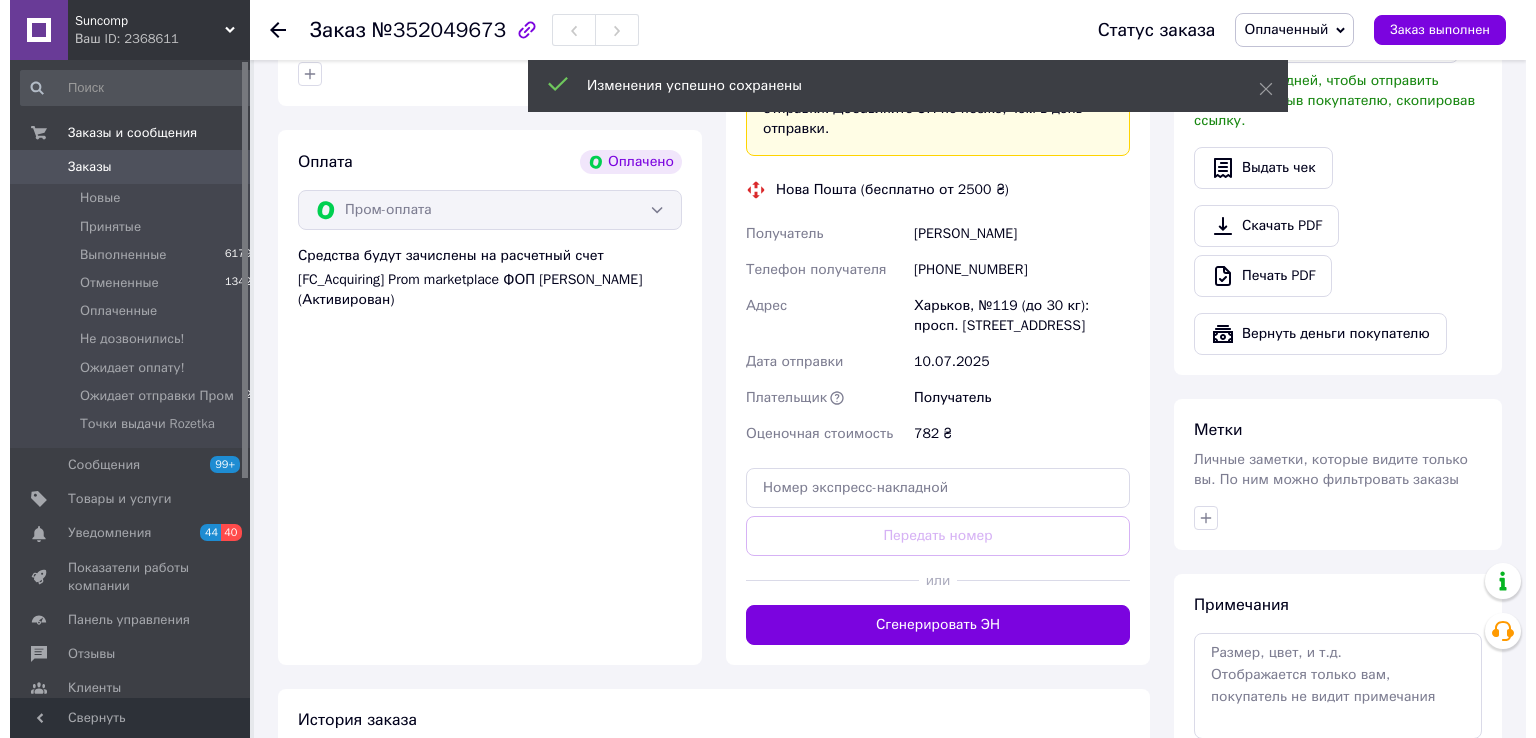 scroll, scrollTop: 686, scrollLeft: 0, axis: vertical 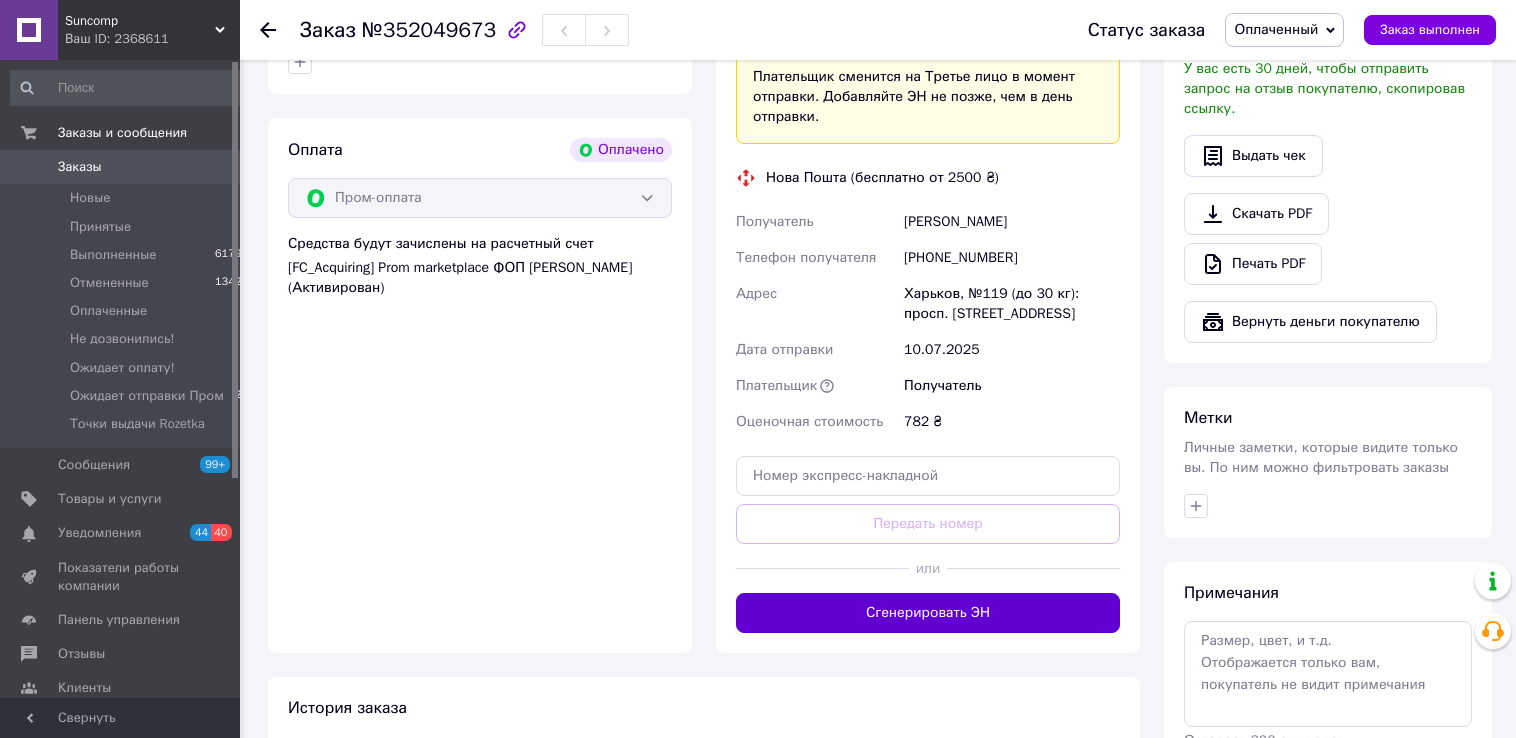 click on "Сгенерировать ЭН" at bounding box center (928, 613) 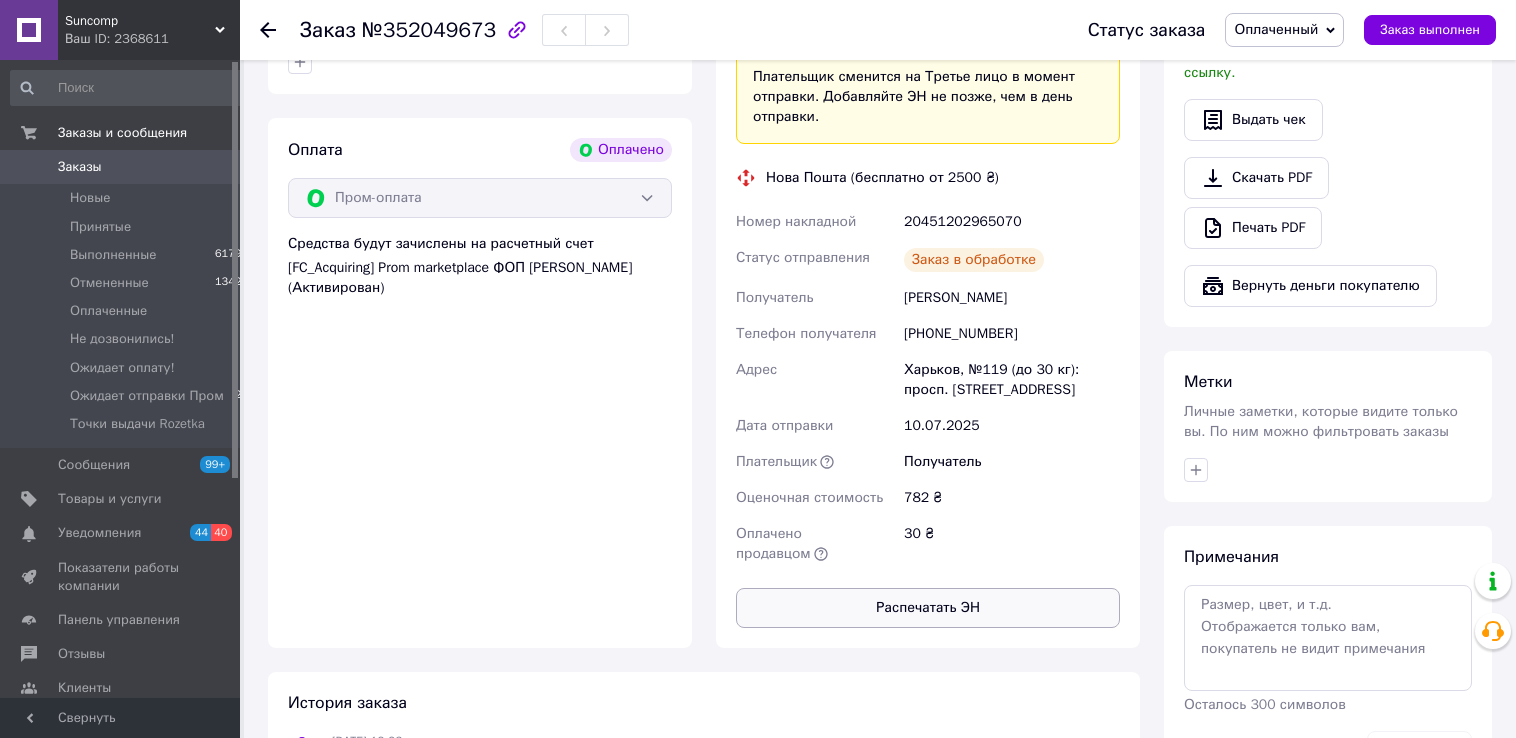 click on "Распечатать ЭН" at bounding box center (928, 608) 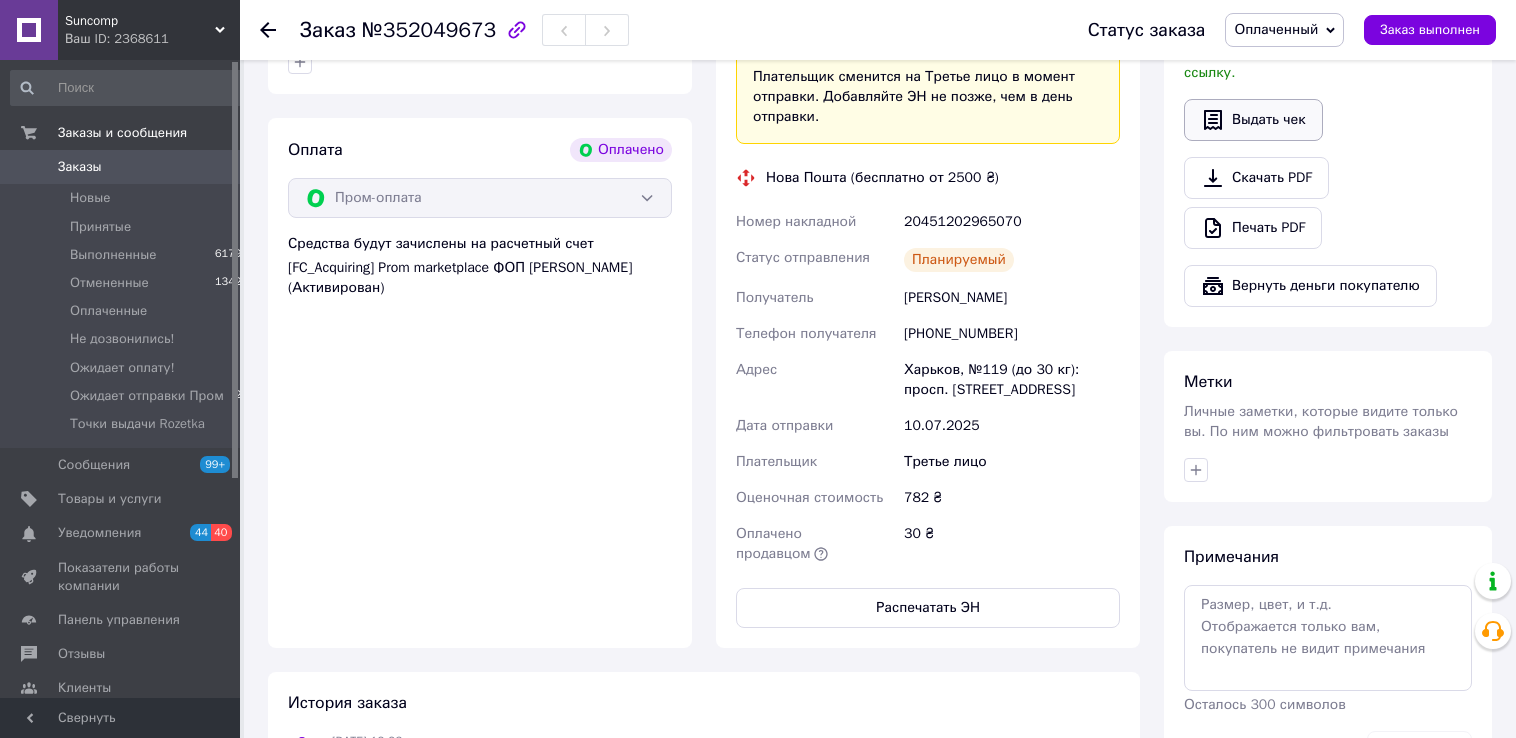 click on "Выдать чек" at bounding box center [1253, 120] 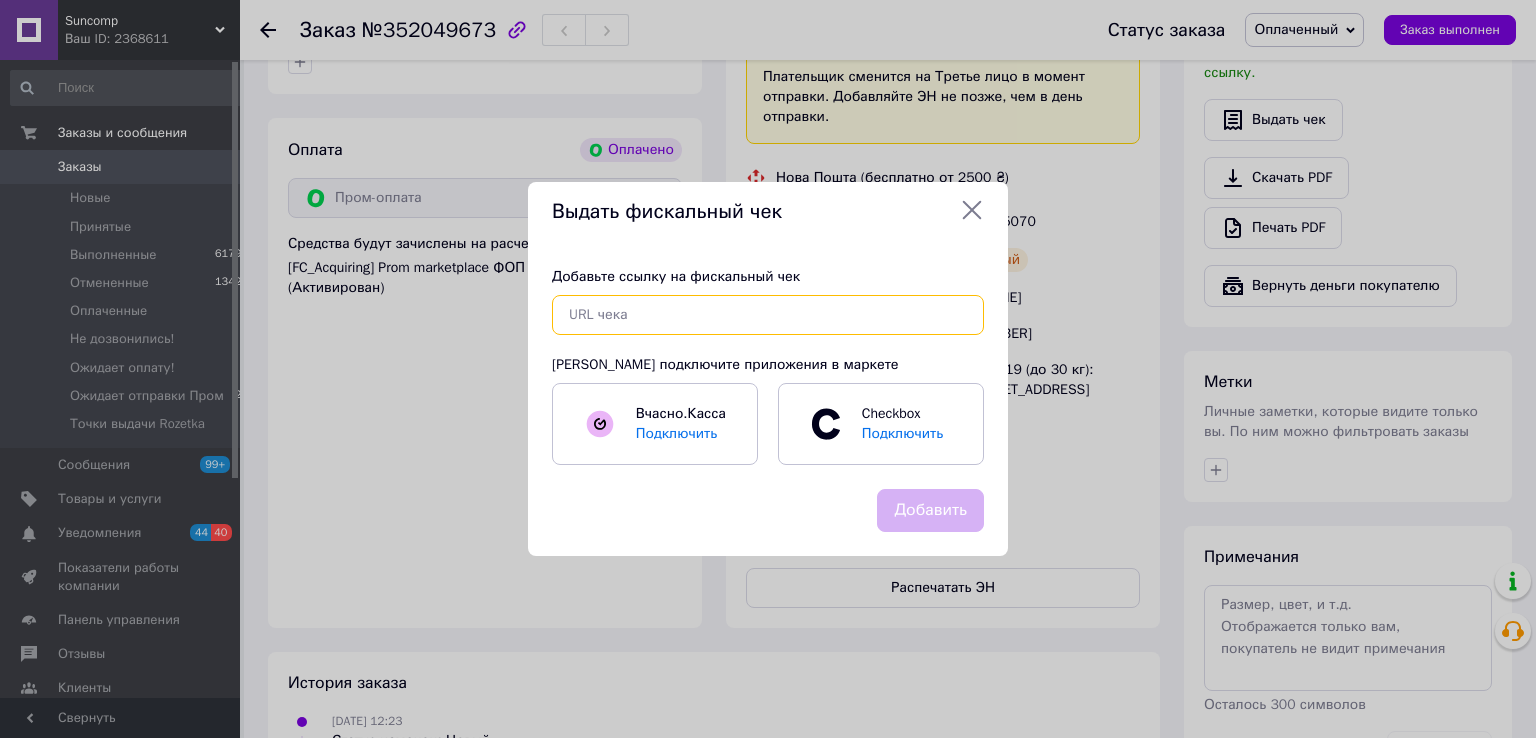 click at bounding box center [768, 315] 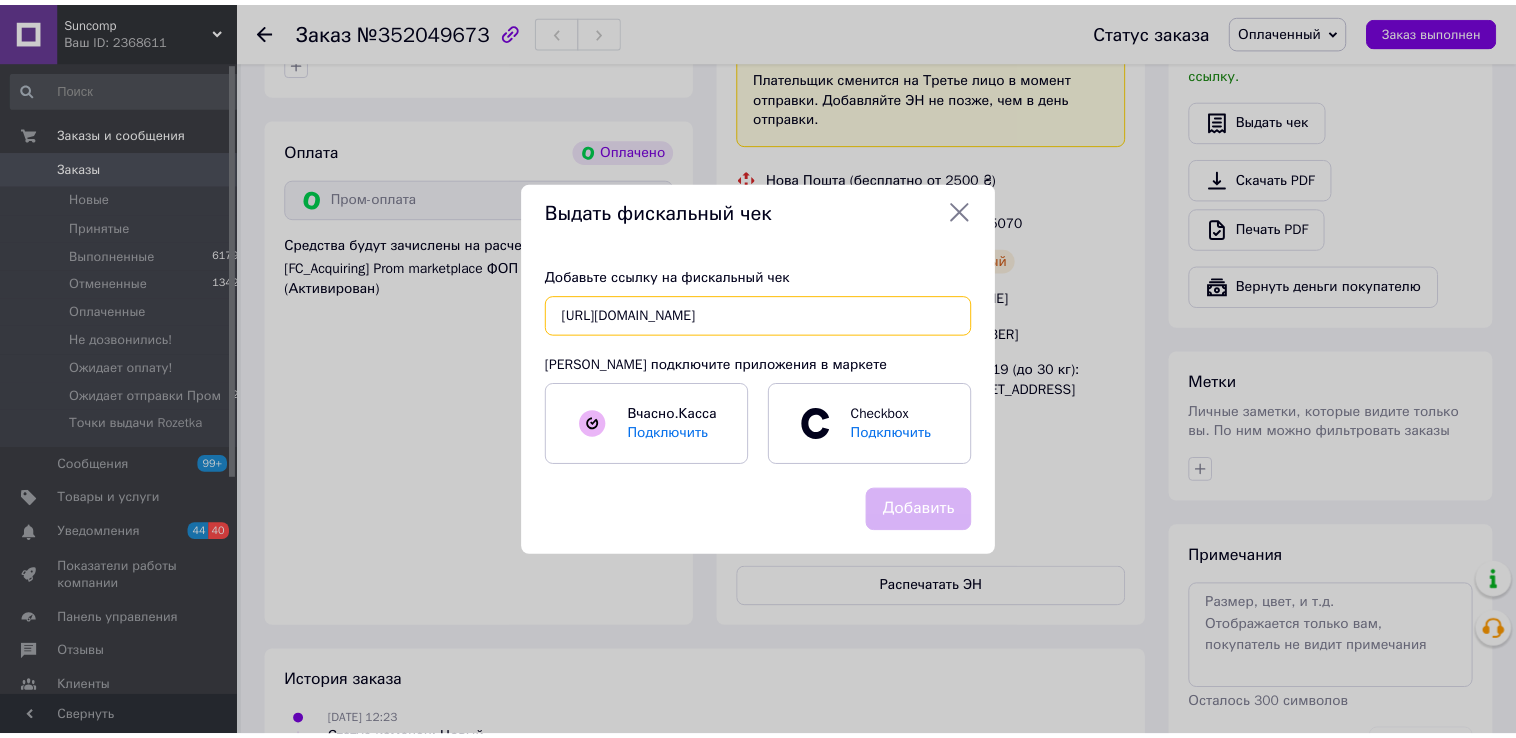 scroll, scrollTop: 0, scrollLeft: 340, axis: horizontal 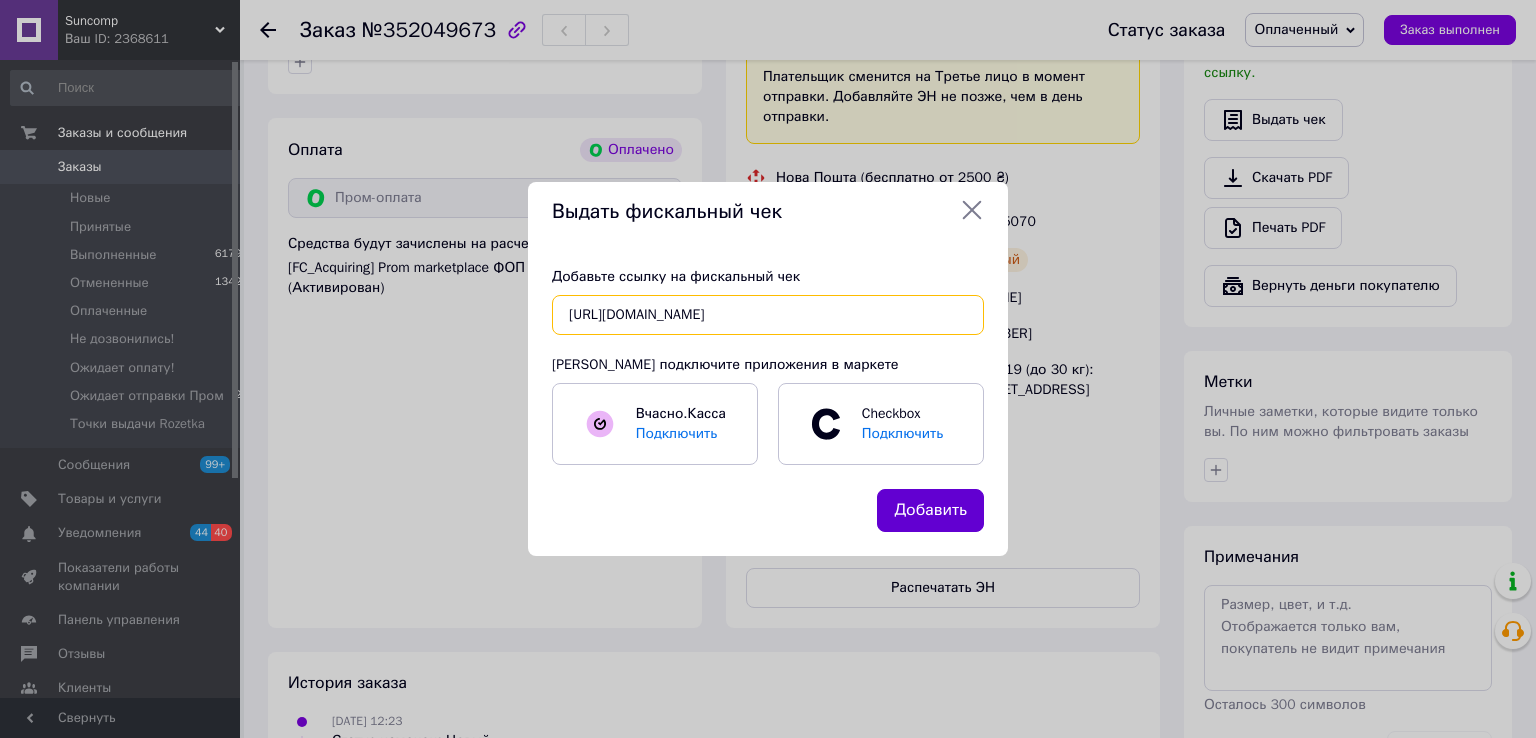 type on "[URL][DOMAIN_NAME]" 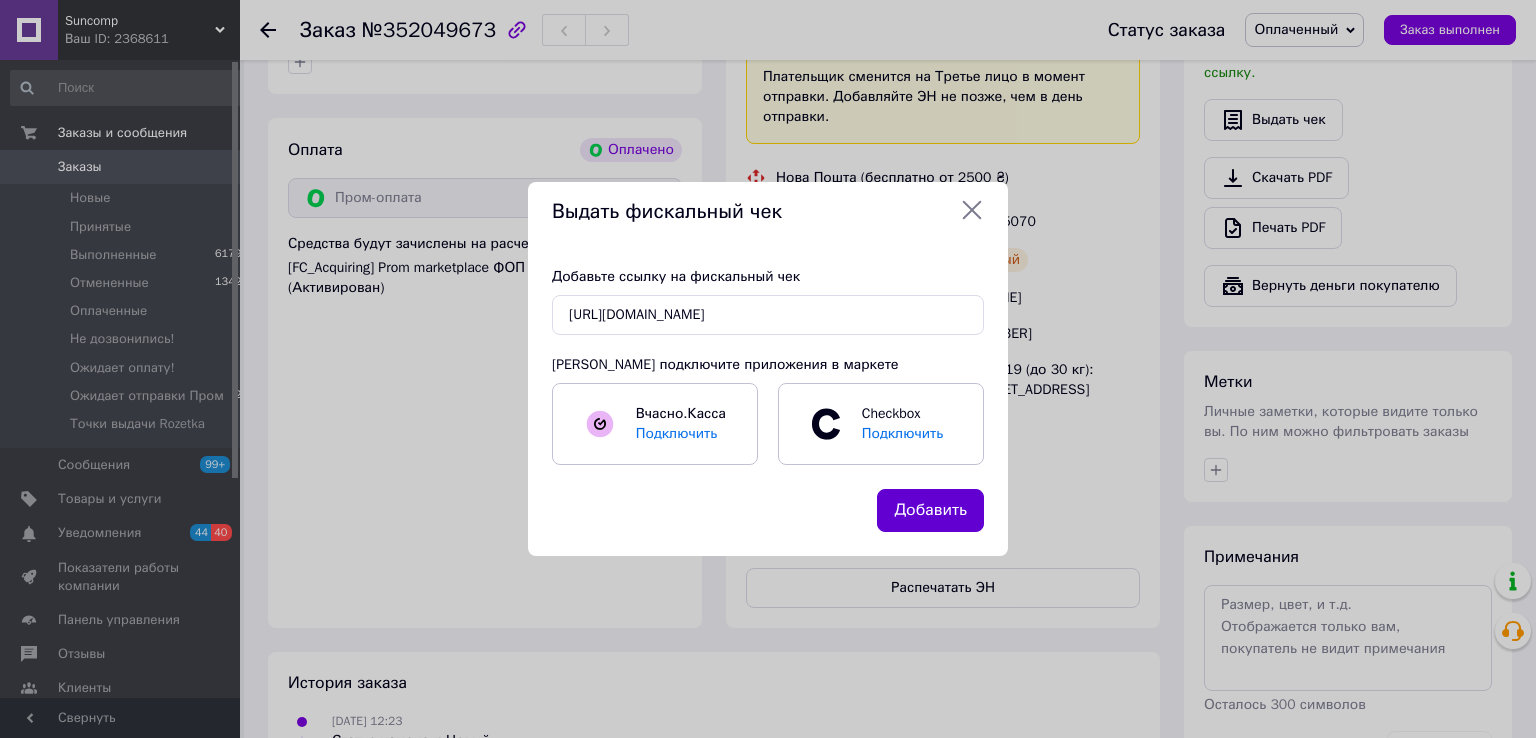 click on "Добавить" at bounding box center (930, 510) 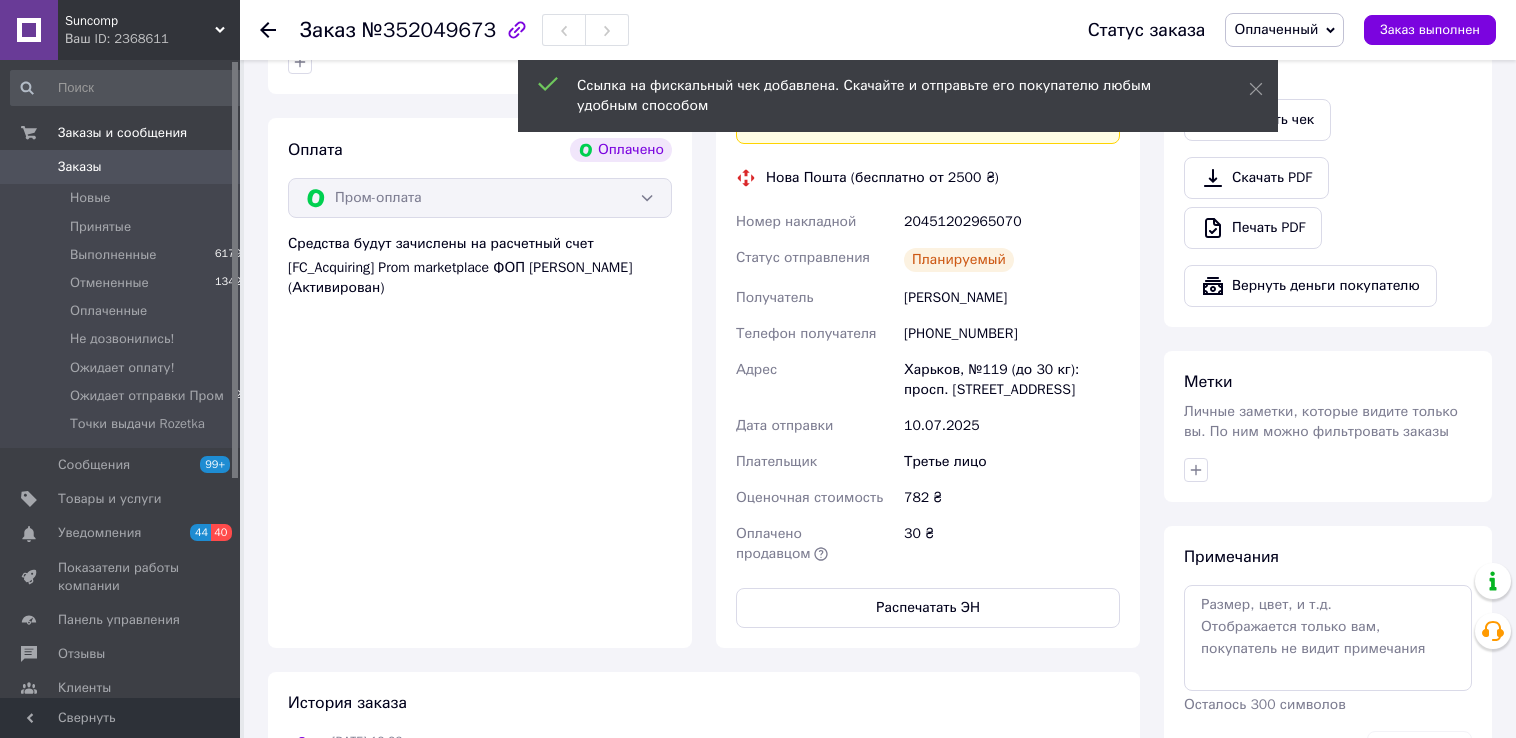 click on "Оплаченный" at bounding box center [1276, 29] 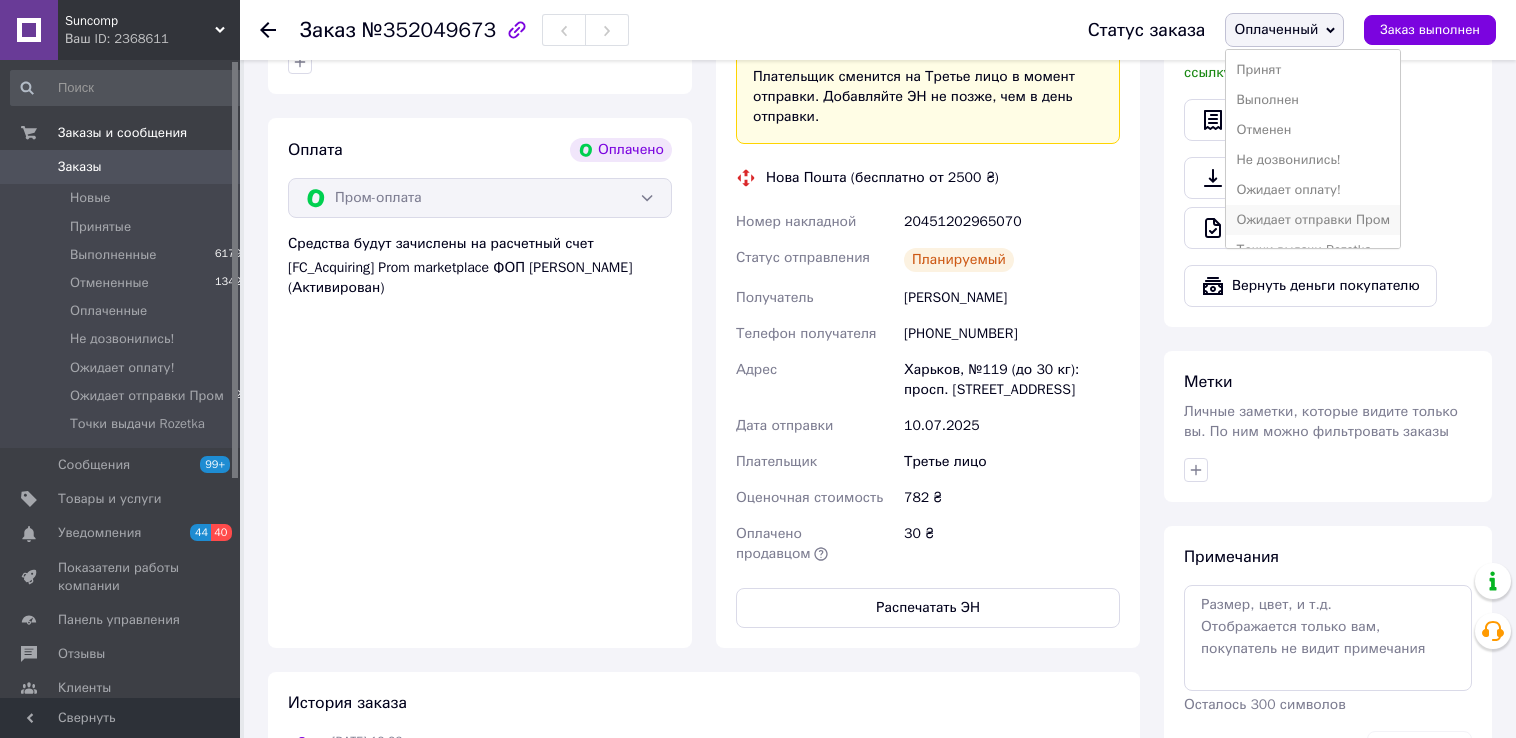 click on "Ожидает отправки Пром" at bounding box center (1313, 220) 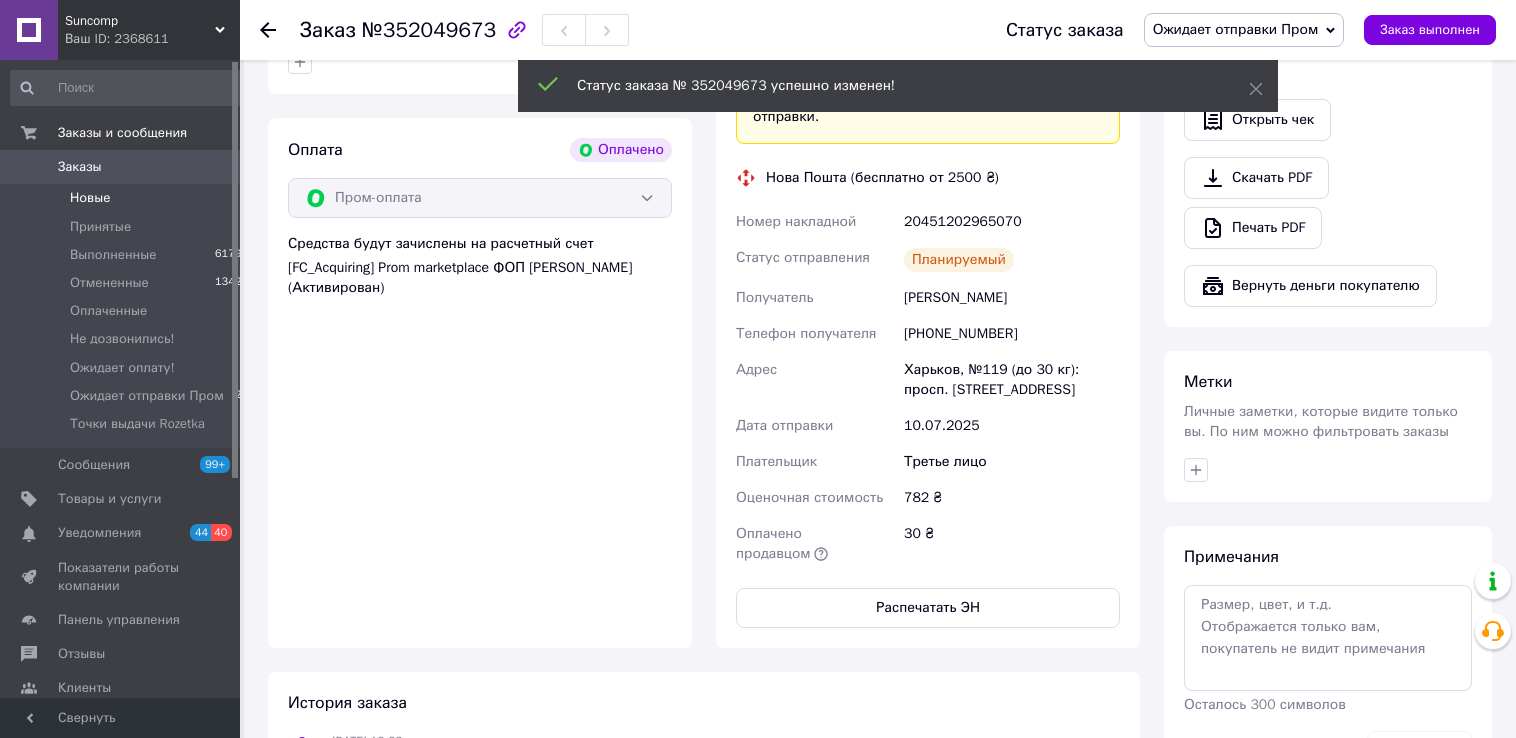 click on "Новые" at bounding box center (90, 198) 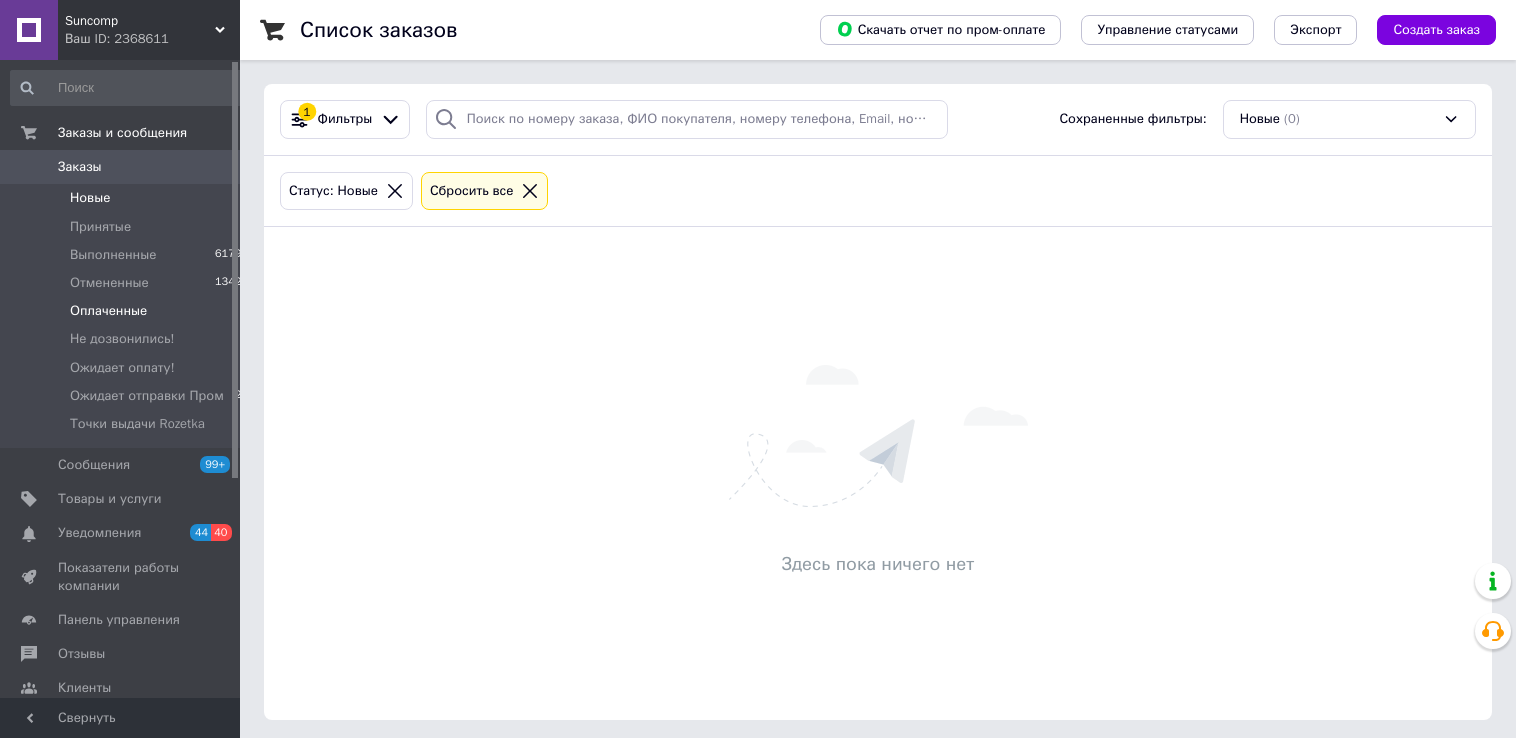 click on "Оплаченные" at bounding box center [108, 311] 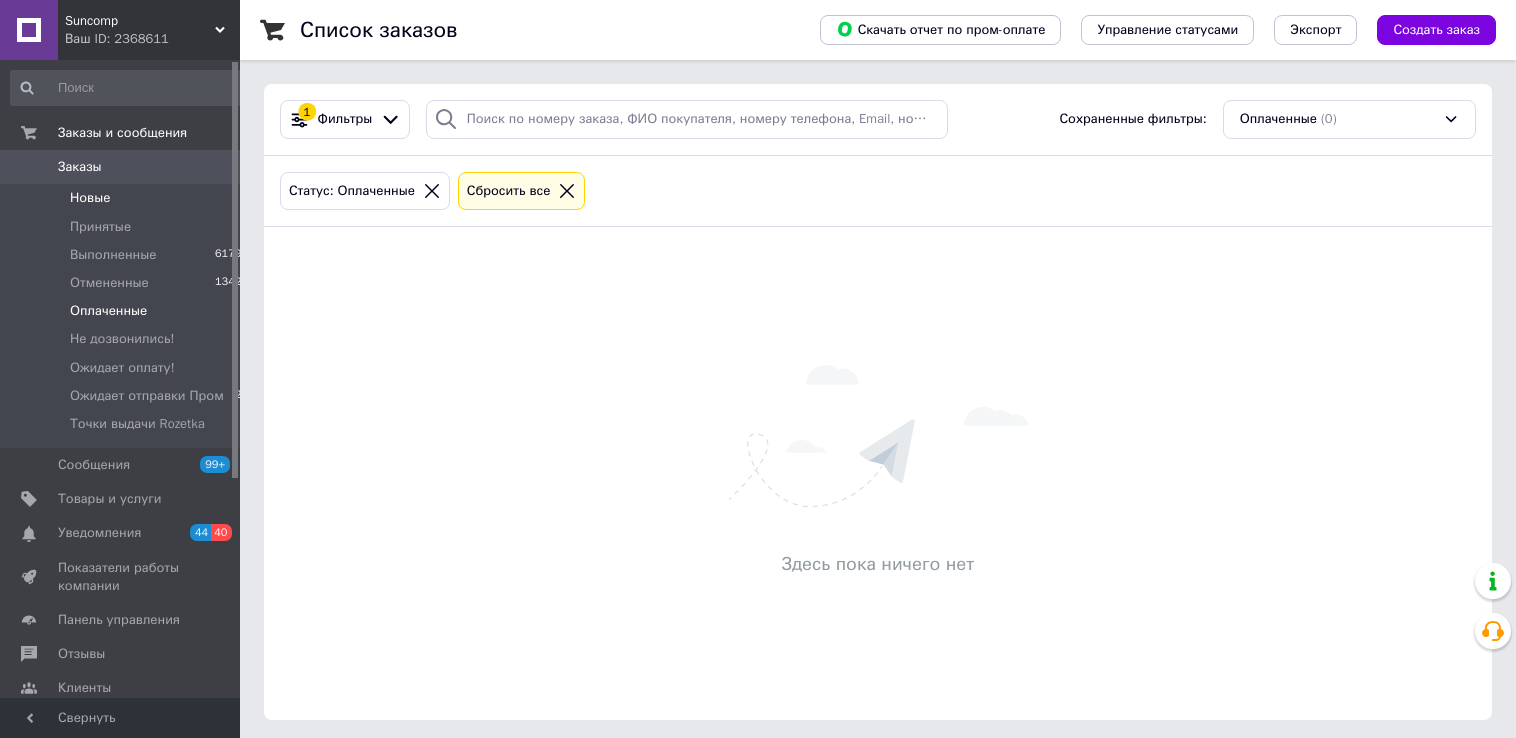 click on "Новые" at bounding box center [90, 198] 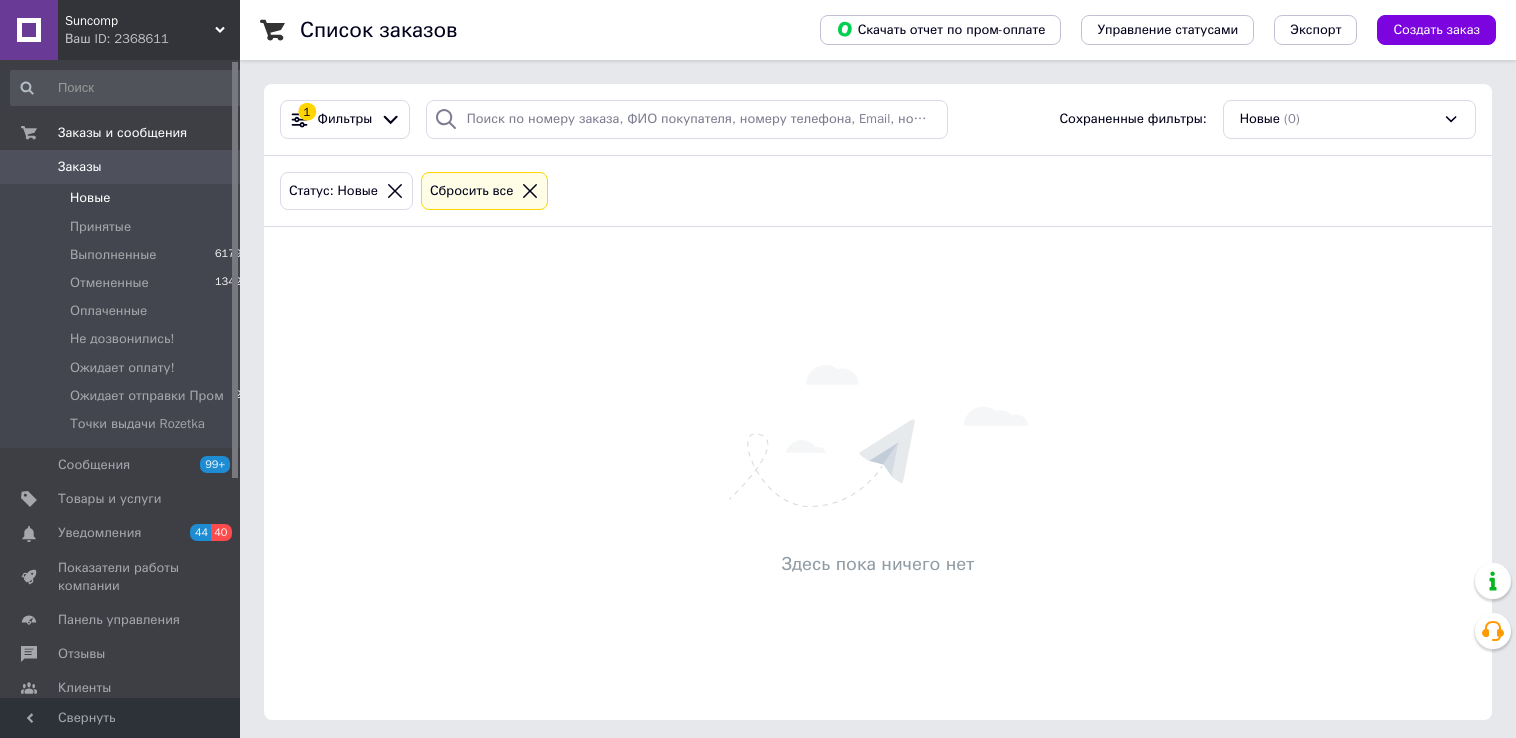 click on "Здесь пока ничего нет" at bounding box center (878, 473) 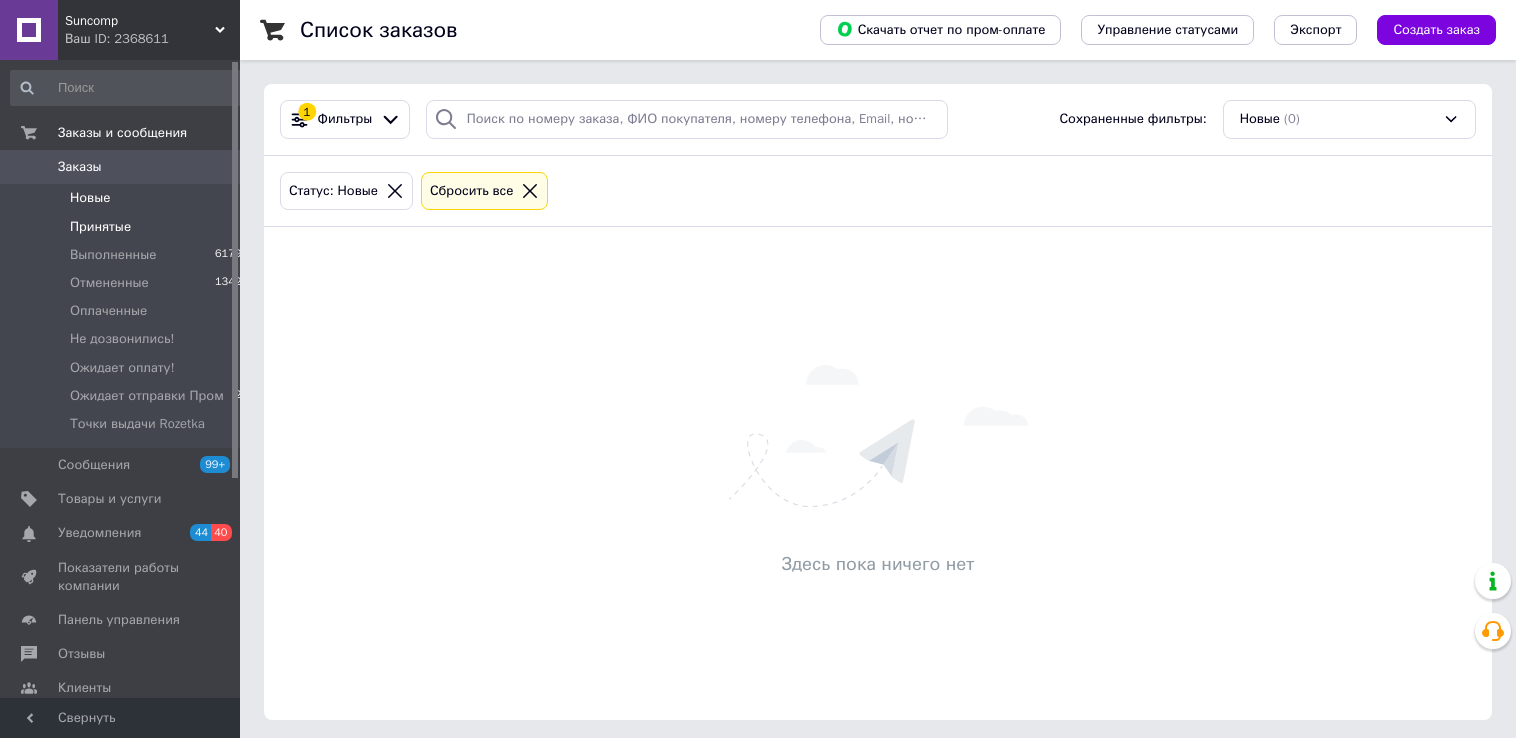 click on "Принятые" at bounding box center [100, 227] 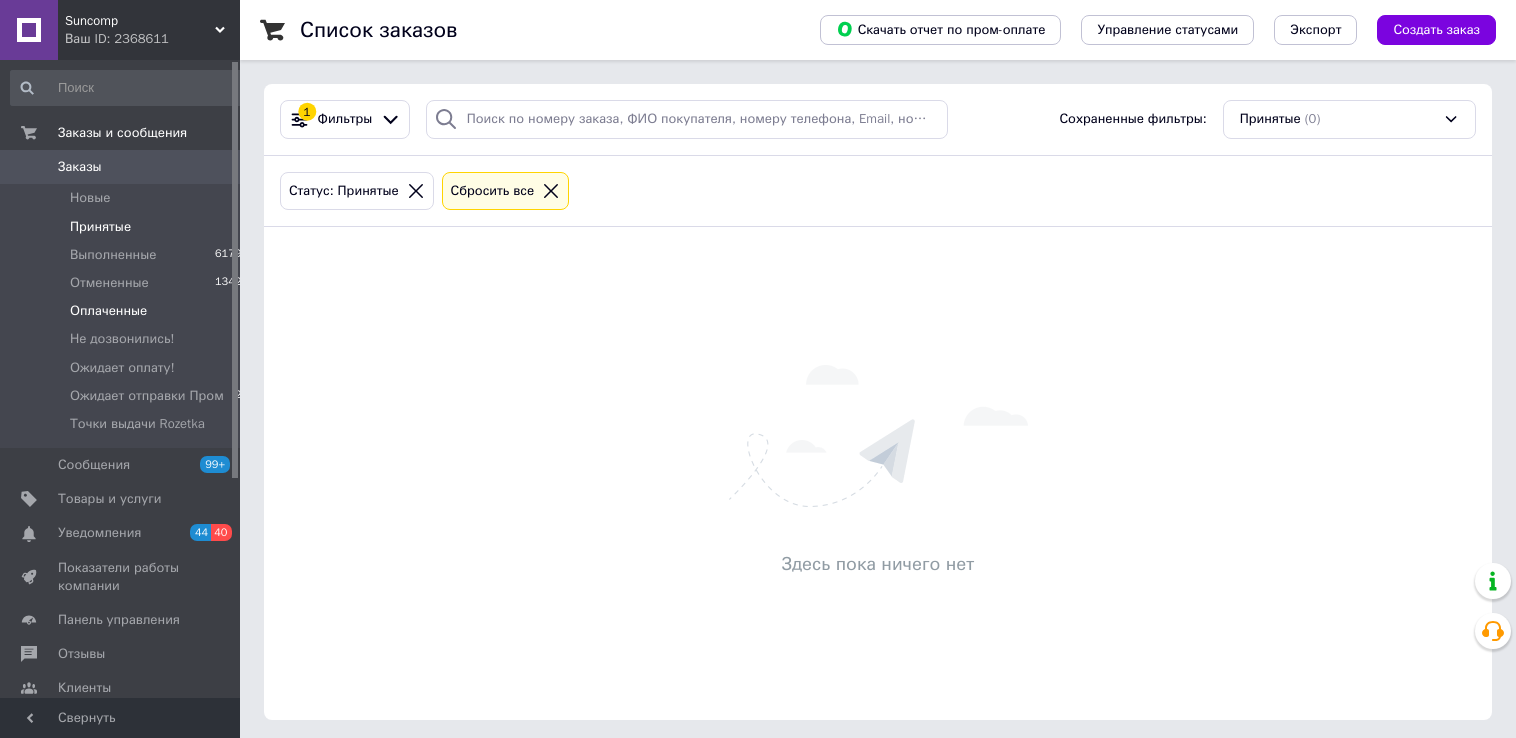 click on "Оплаченные" at bounding box center (108, 311) 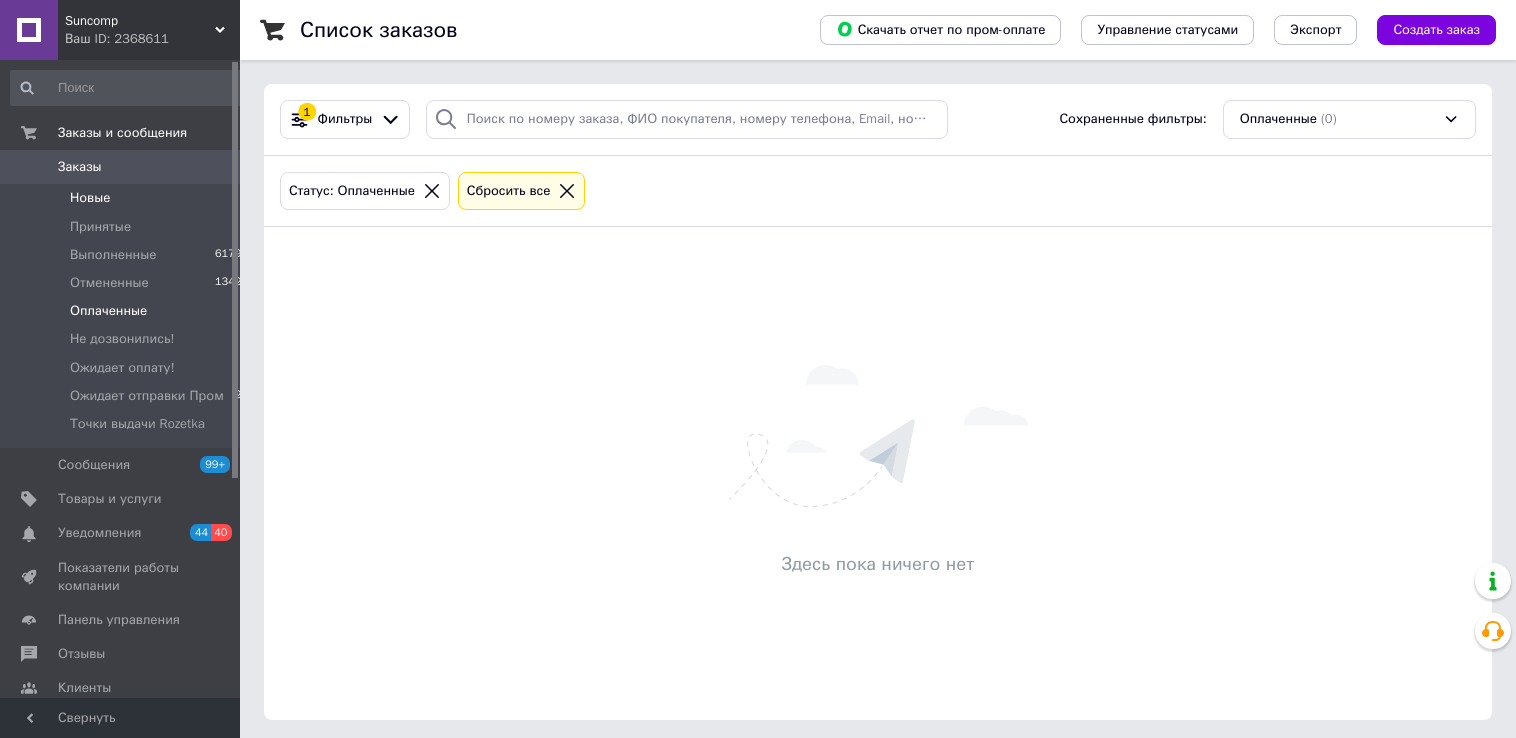 click on "Новые" at bounding box center (90, 198) 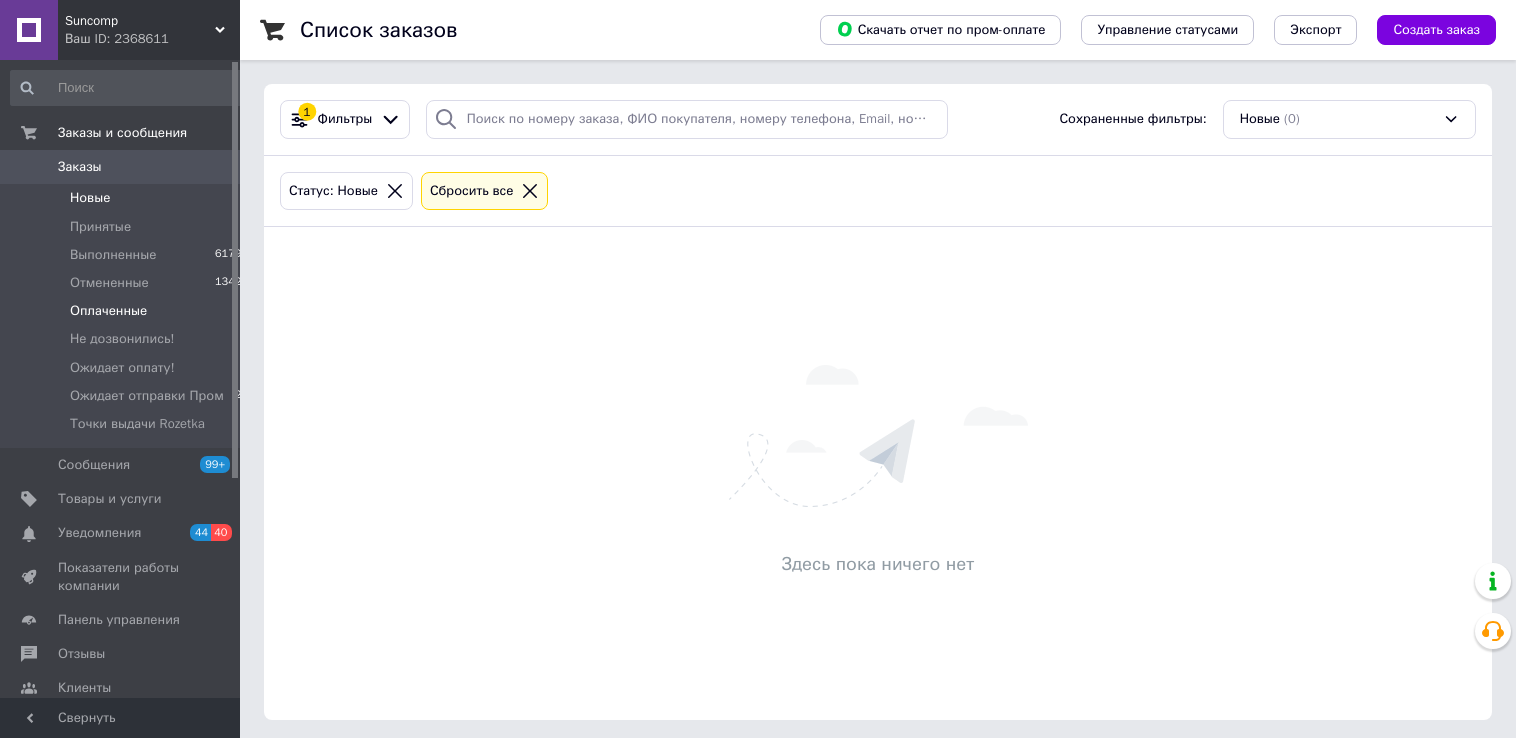 click on "Оплаченные" at bounding box center (108, 311) 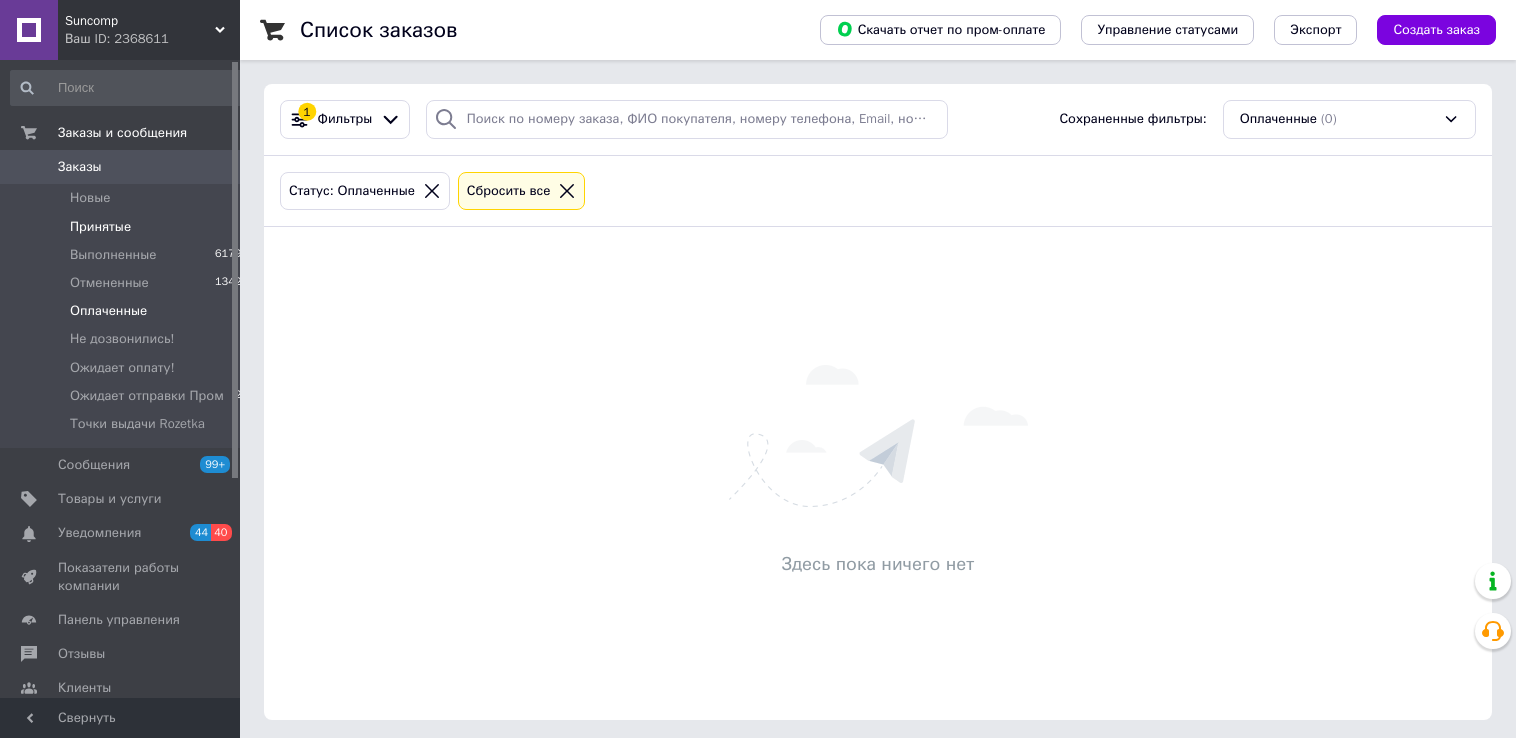 click on "Принятые" at bounding box center (100, 227) 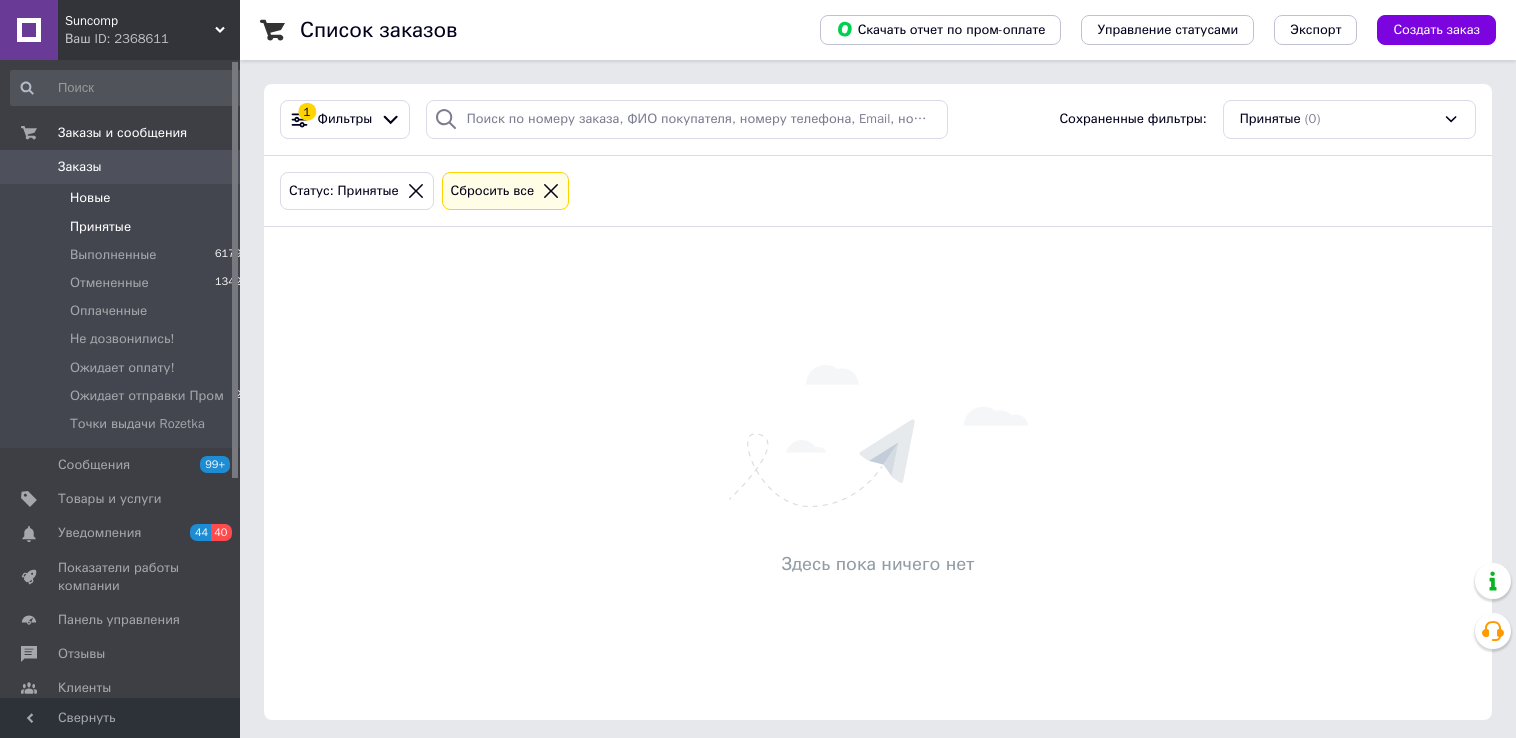 click on "Новые 0" at bounding box center [130, 198] 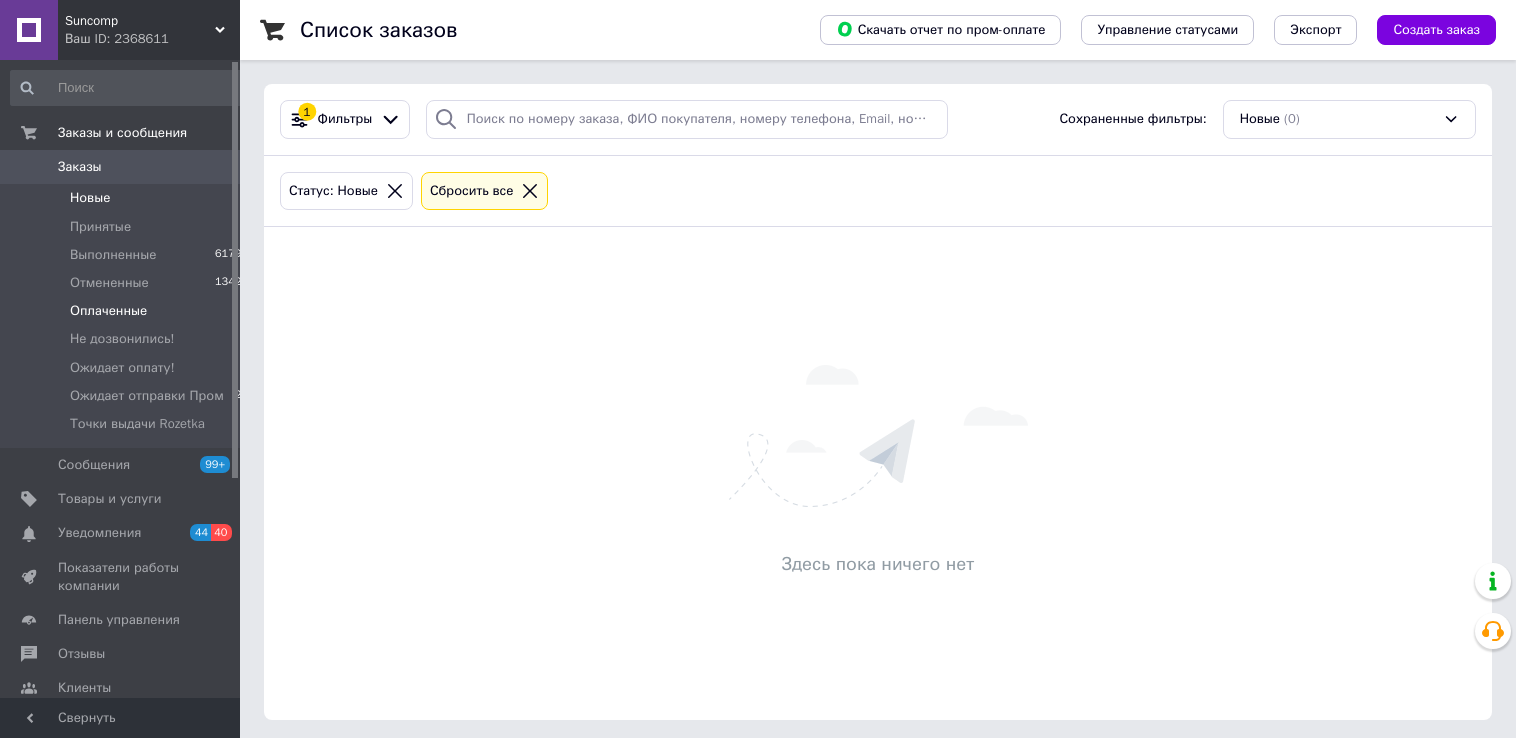 click on "Оплаченные" at bounding box center [108, 311] 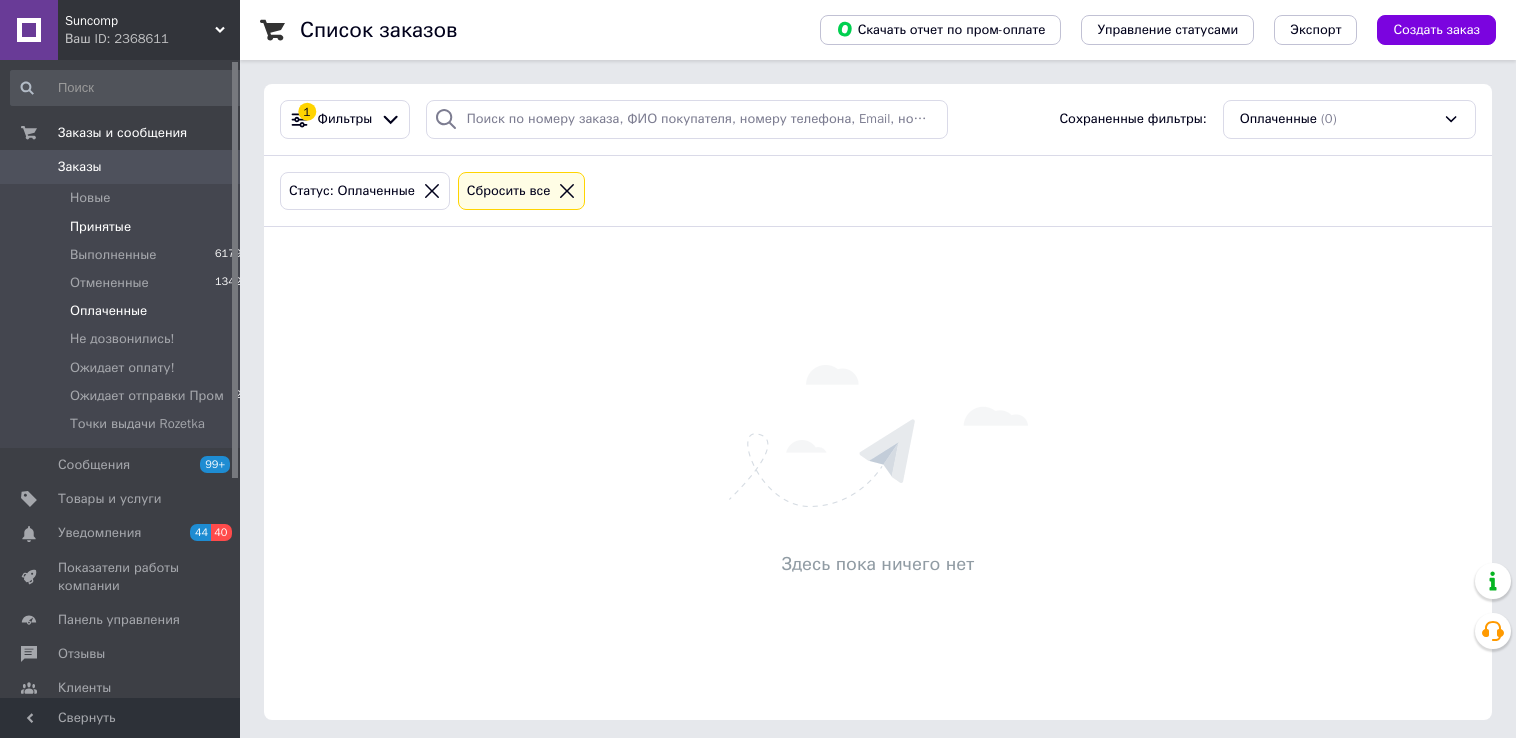 click on "Принятые" at bounding box center [100, 227] 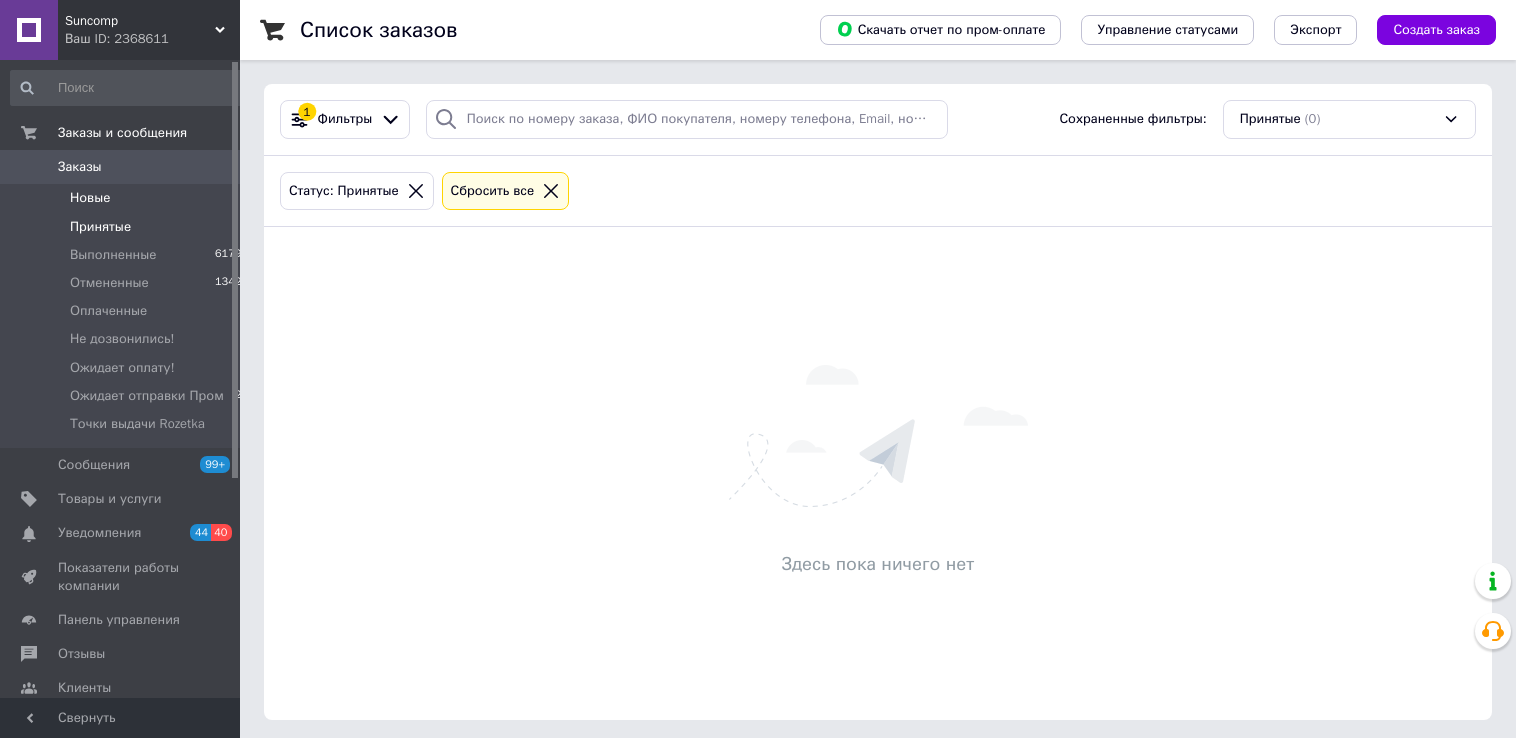 click on "Новые" at bounding box center [90, 198] 